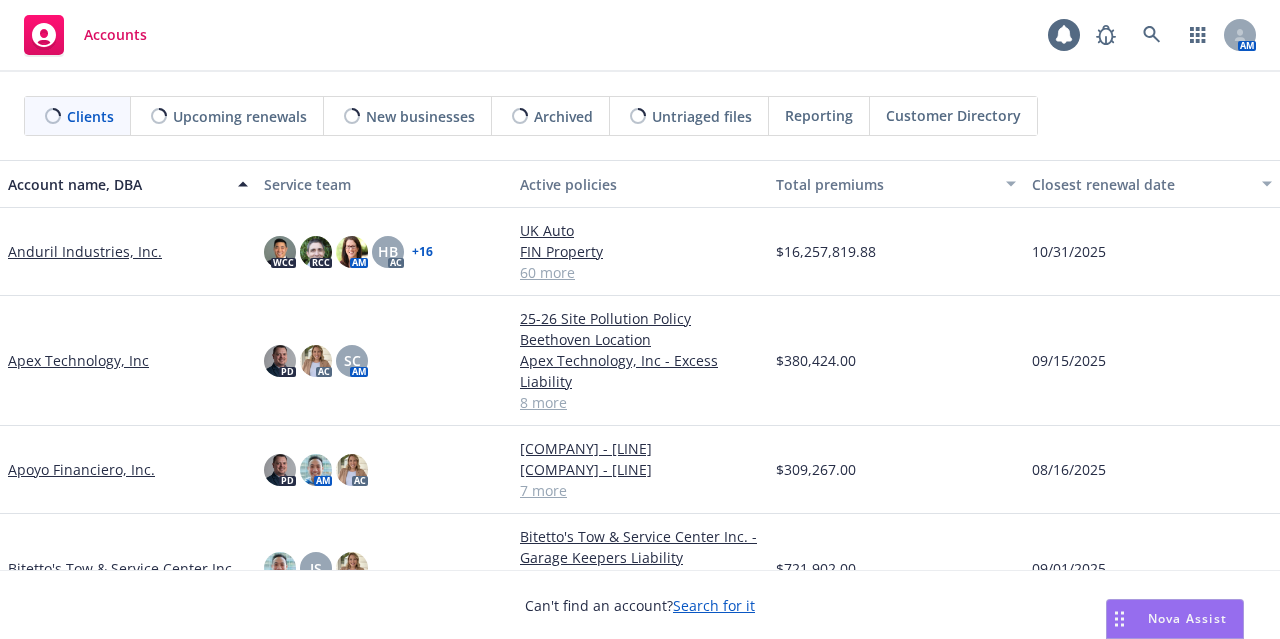 scroll, scrollTop: 0, scrollLeft: 0, axis: both 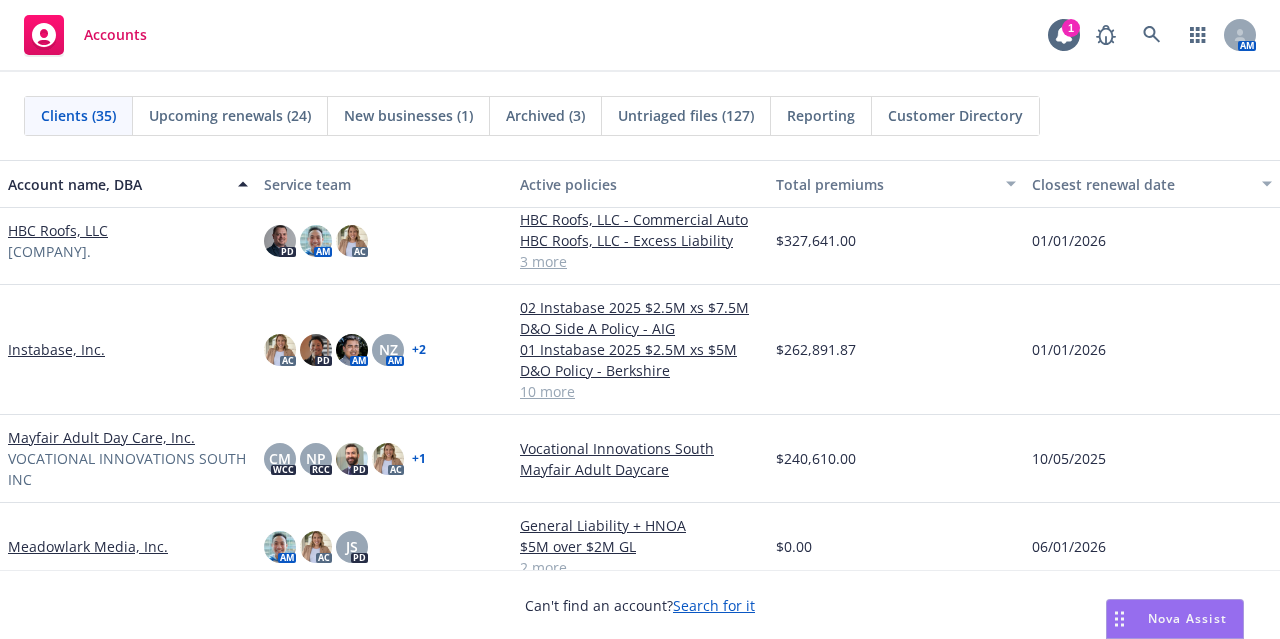click on "Mayfair Adult Day Care, Inc." at bounding box center (101, 437) 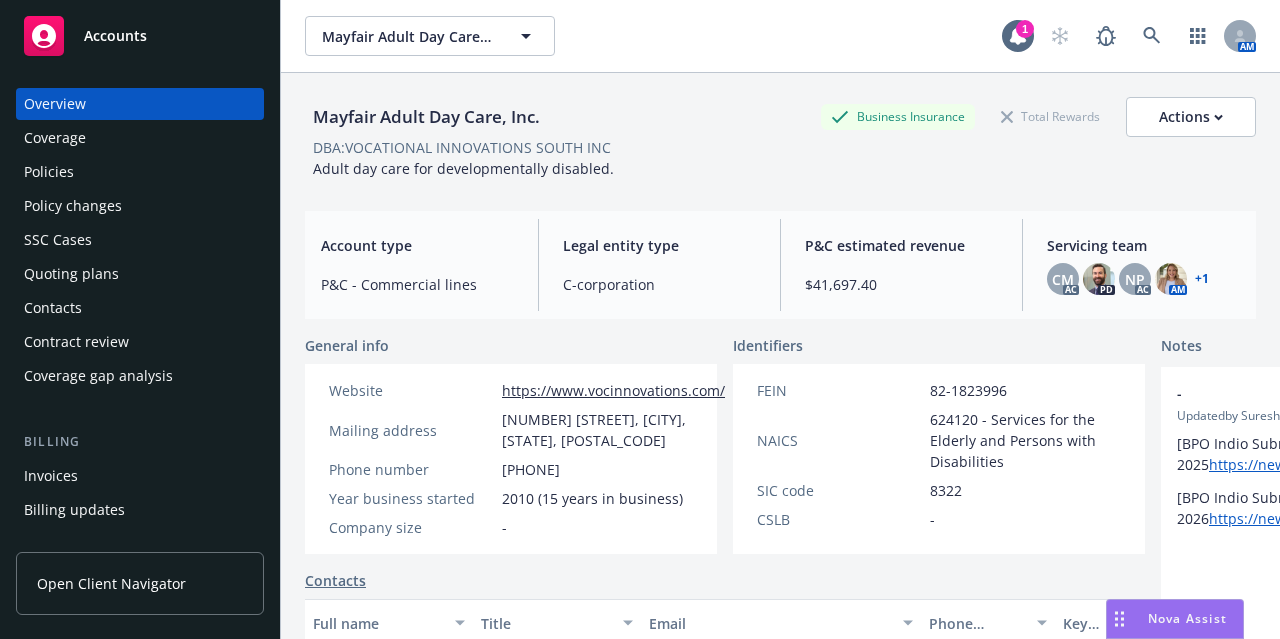click on "Policies" at bounding box center (140, 172) 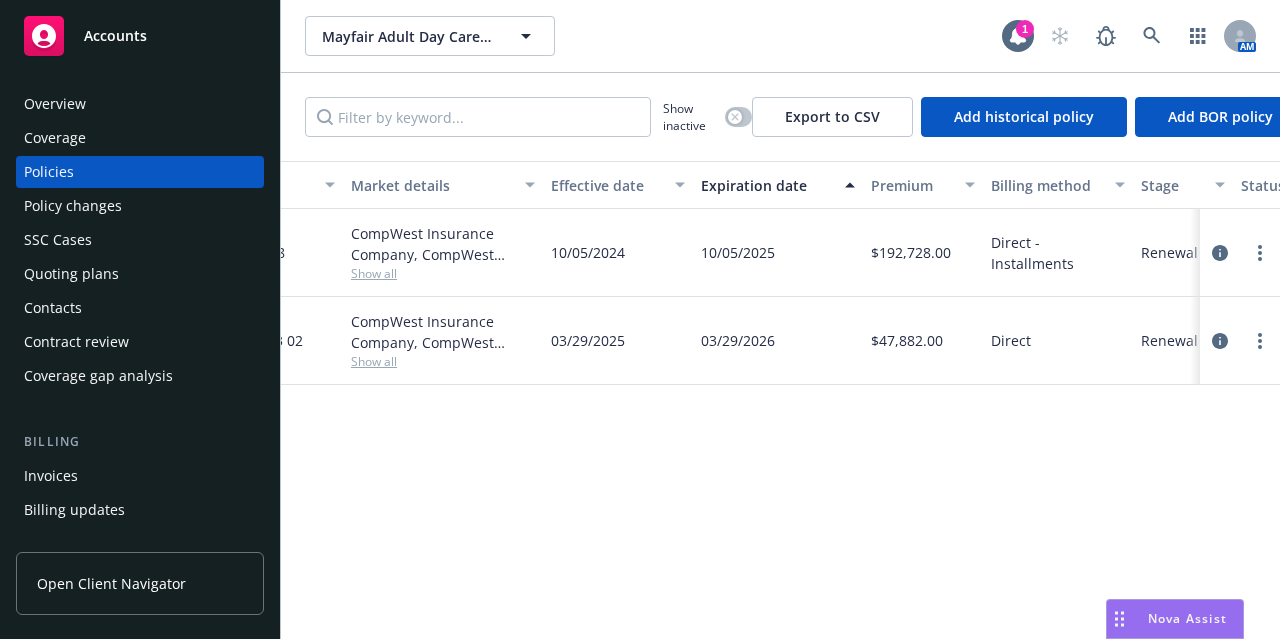 scroll, scrollTop: 0, scrollLeft: 583, axis: horizontal 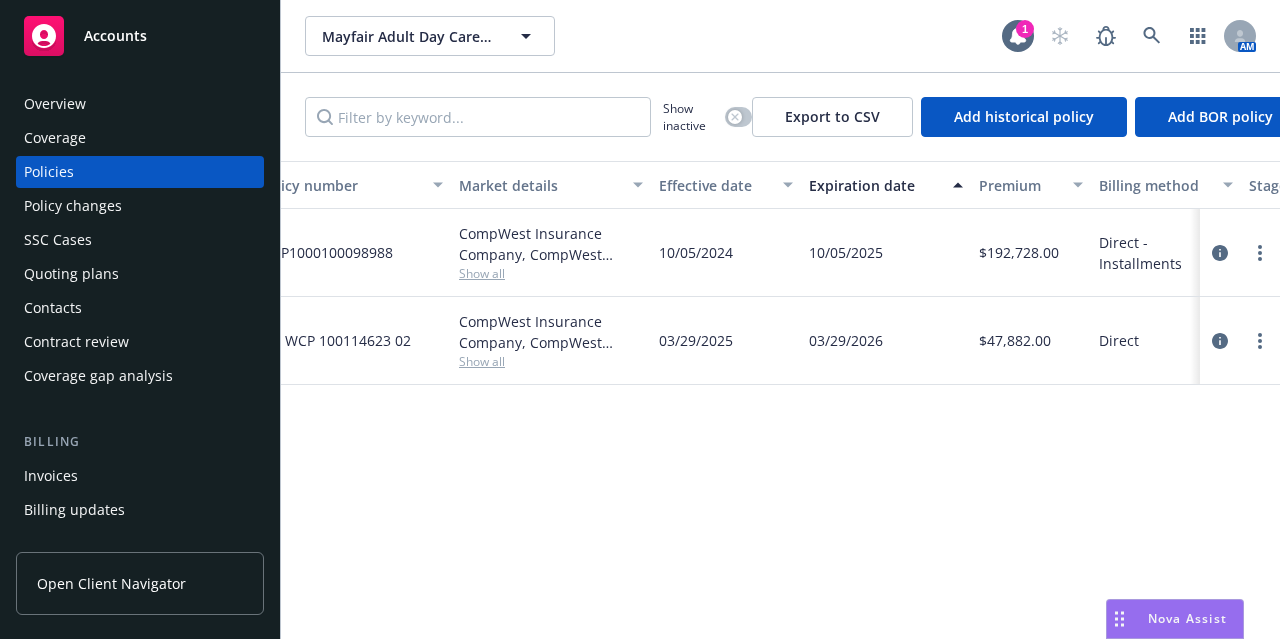 click on "Invoices" at bounding box center [51, 476] 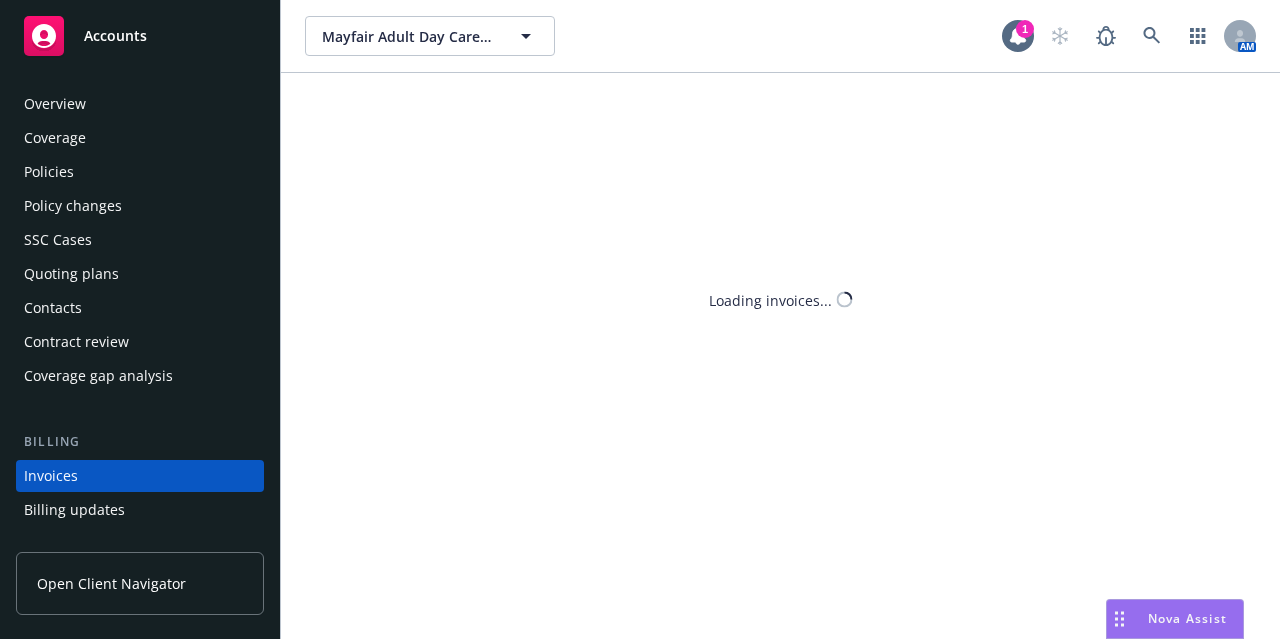 scroll, scrollTop: 124, scrollLeft: 0, axis: vertical 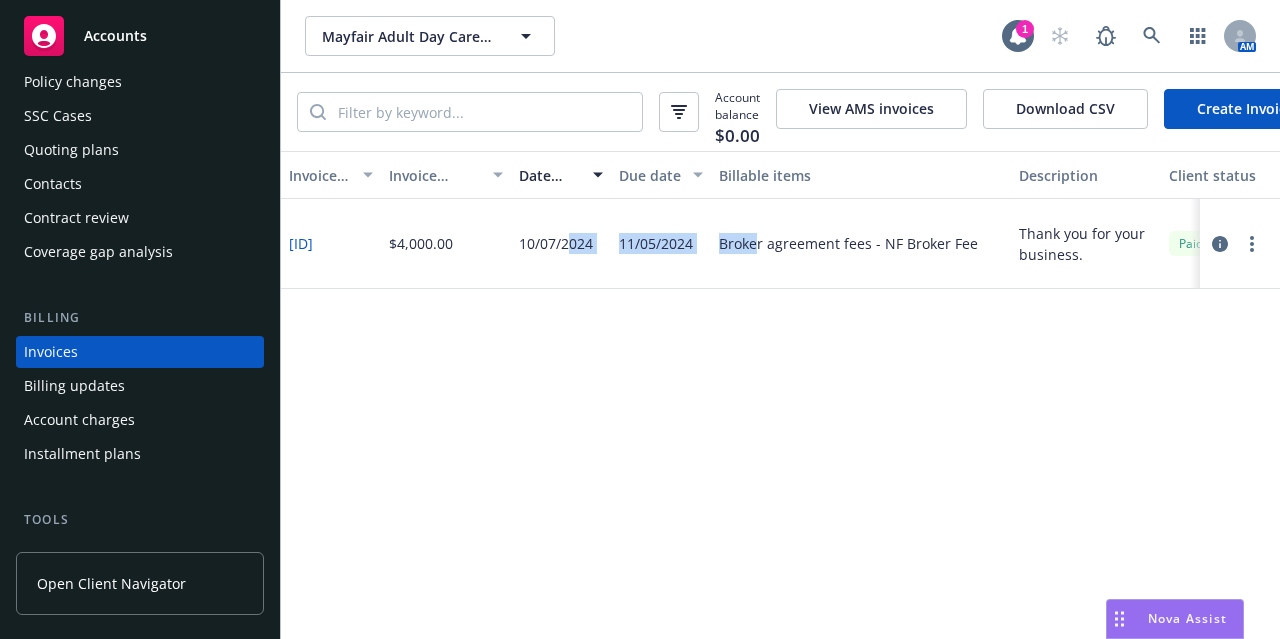 drag, startPoint x: 571, startPoint y: 511, endPoint x: 758, endPoint y: 460, distance: 193.82982 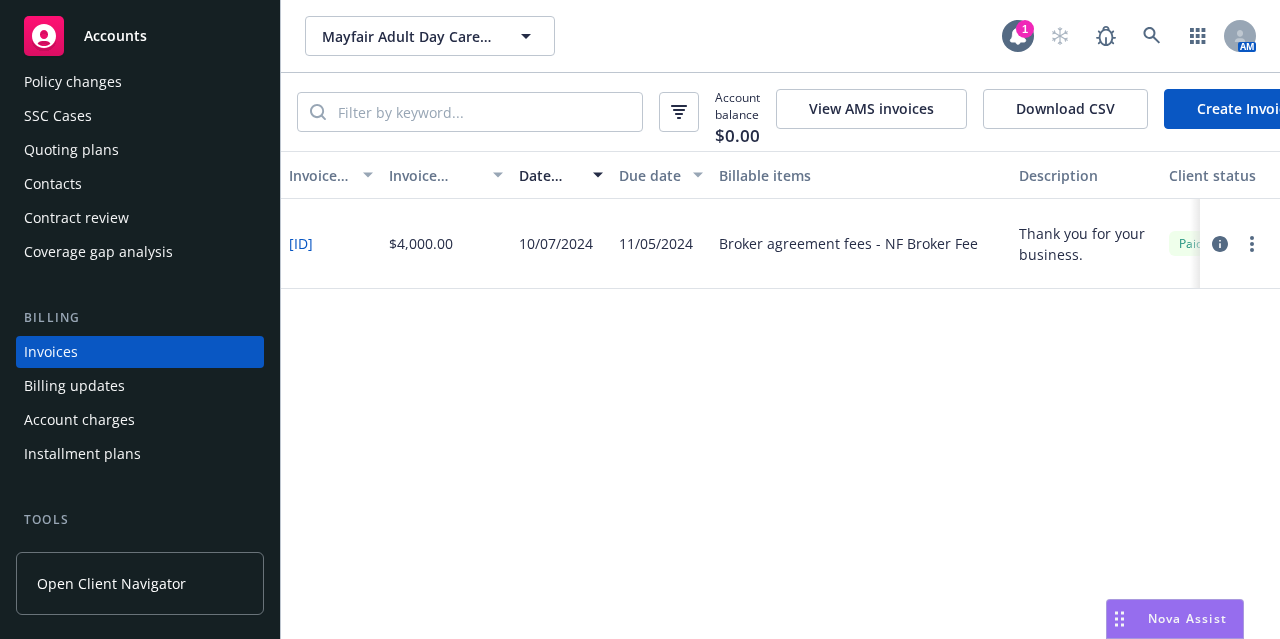 click on "Accounts" at bounding box center [140, 36] 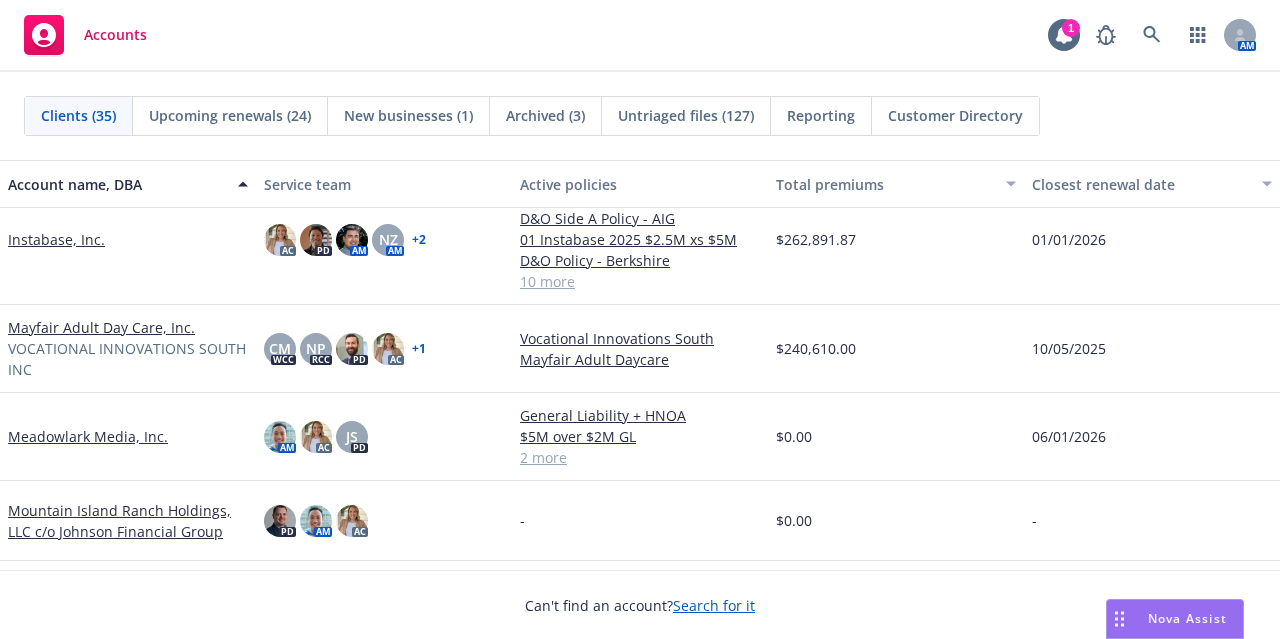 scroll, scrollTop: 1483, scrollLeft: 0, axis: vertical 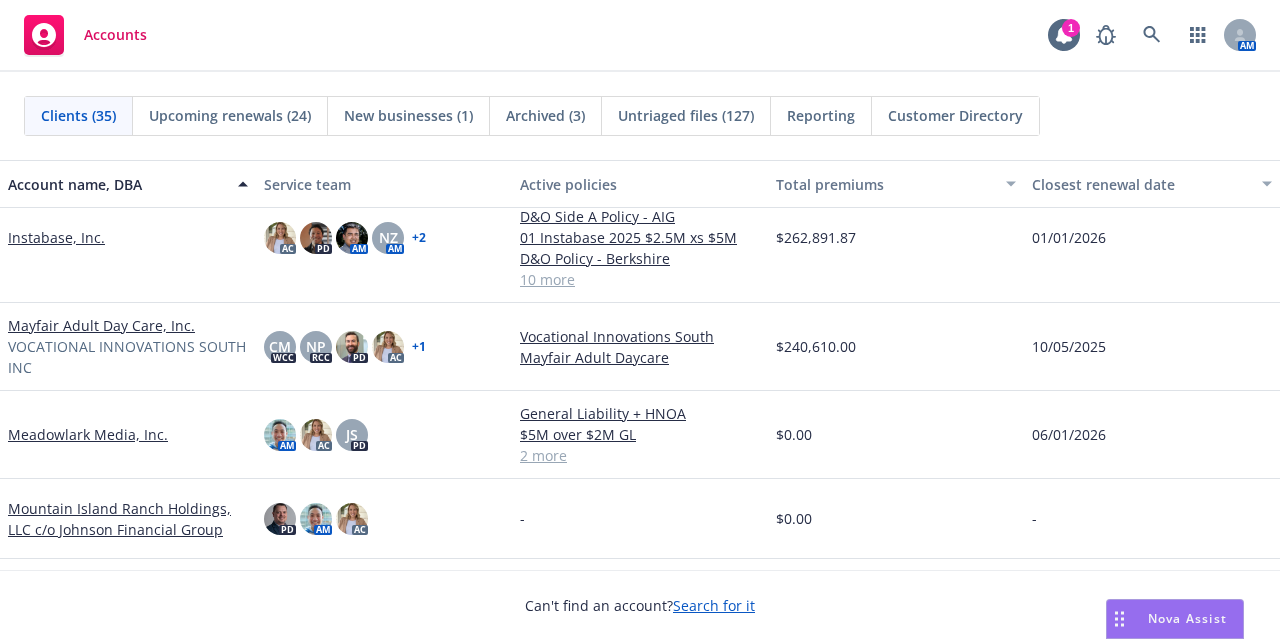 click on "Mayfair Adult Day Care, Inc." at bounding box center [101, 325] 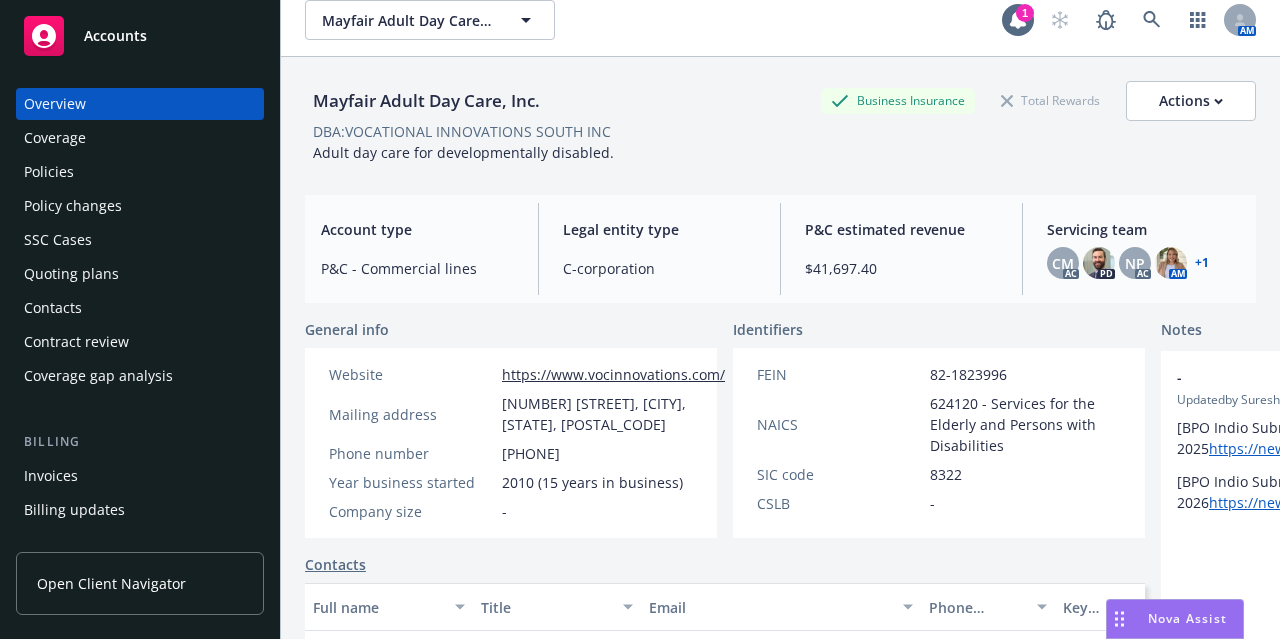 scroll, scrollTop: 0, scrollLeft: 0, axis: both 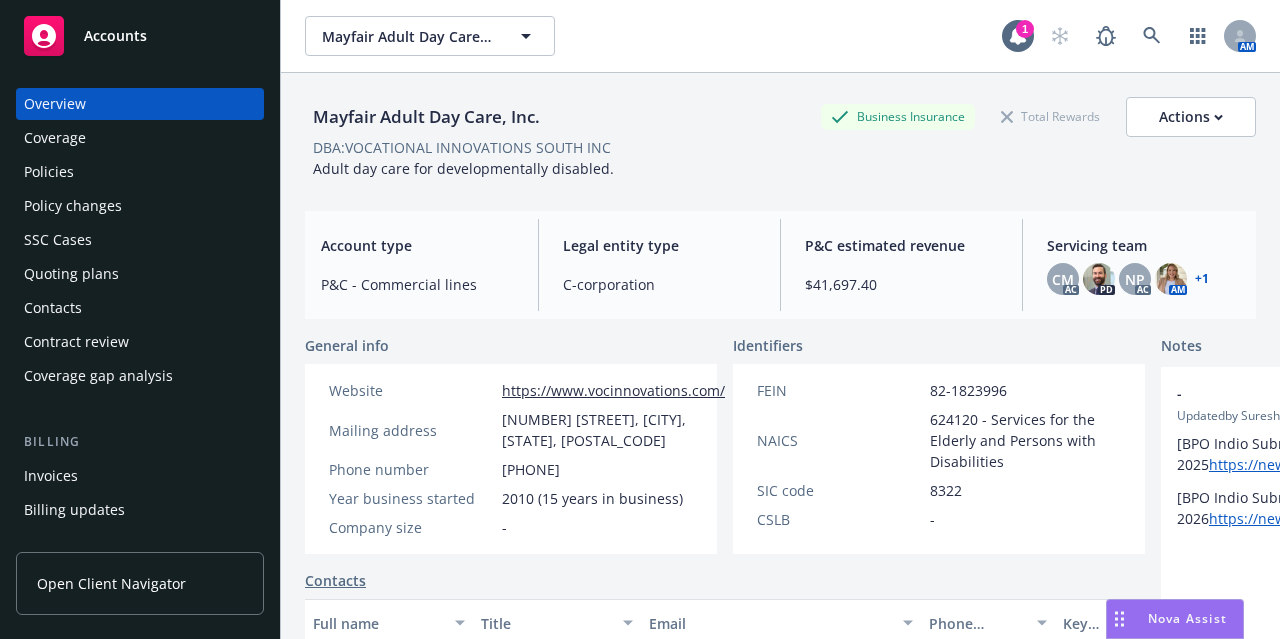 click on "Coverage" at bounding box center (140, 138) 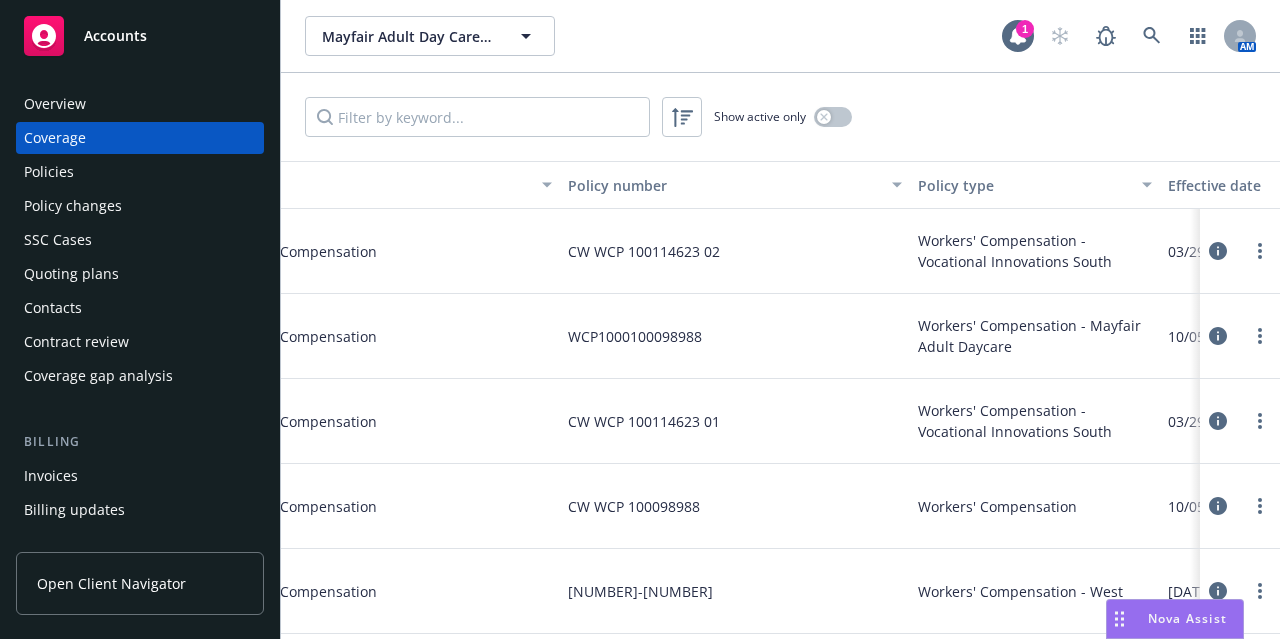 scroll, scrollTop: 0, scrollLeft: 70, axis: horizontal 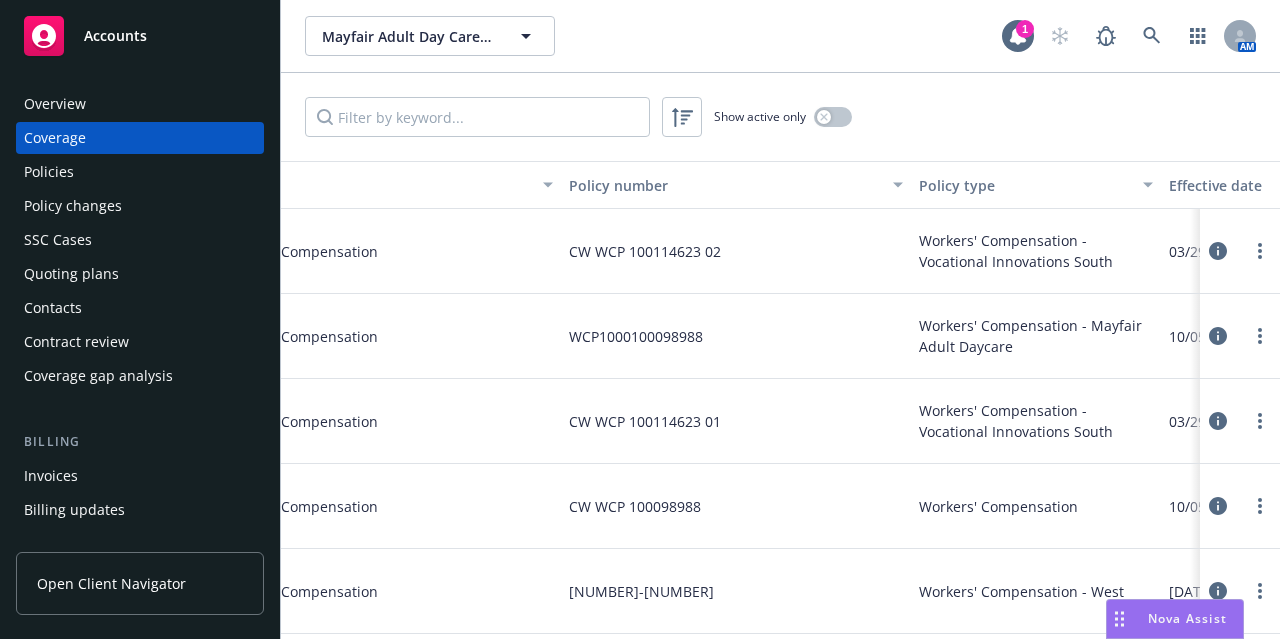 click on "Policies" at bounding box center (140, 172) 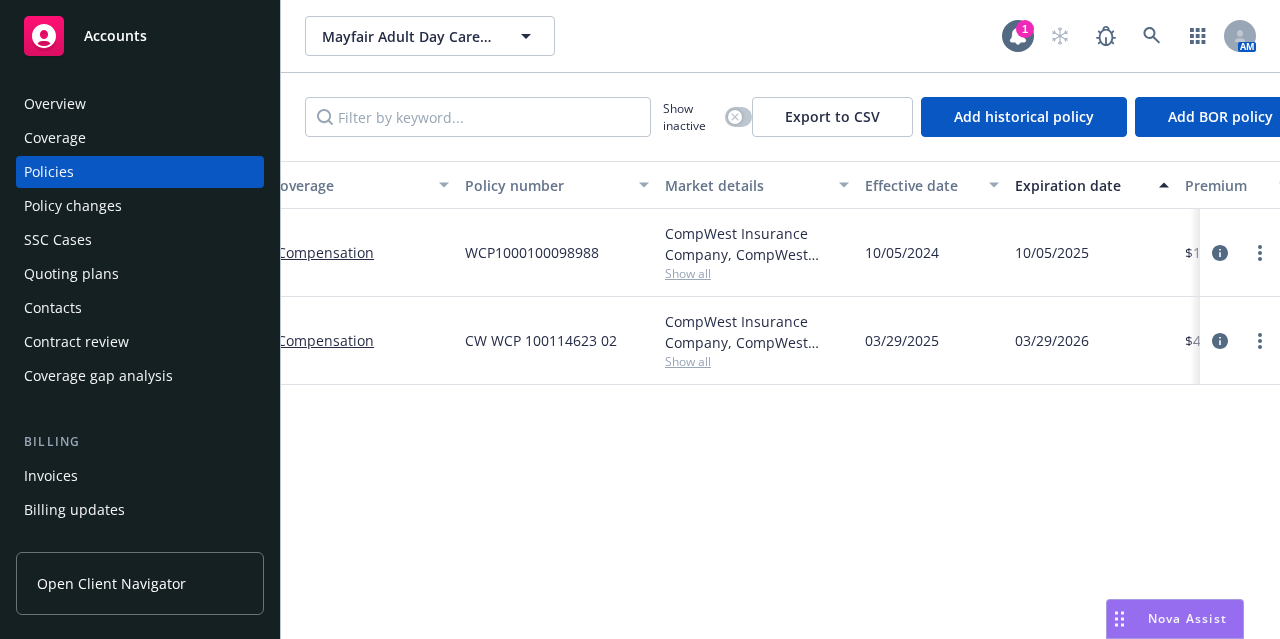 scroll, scrollTop: 0, scrollLeft: 0, axis: both 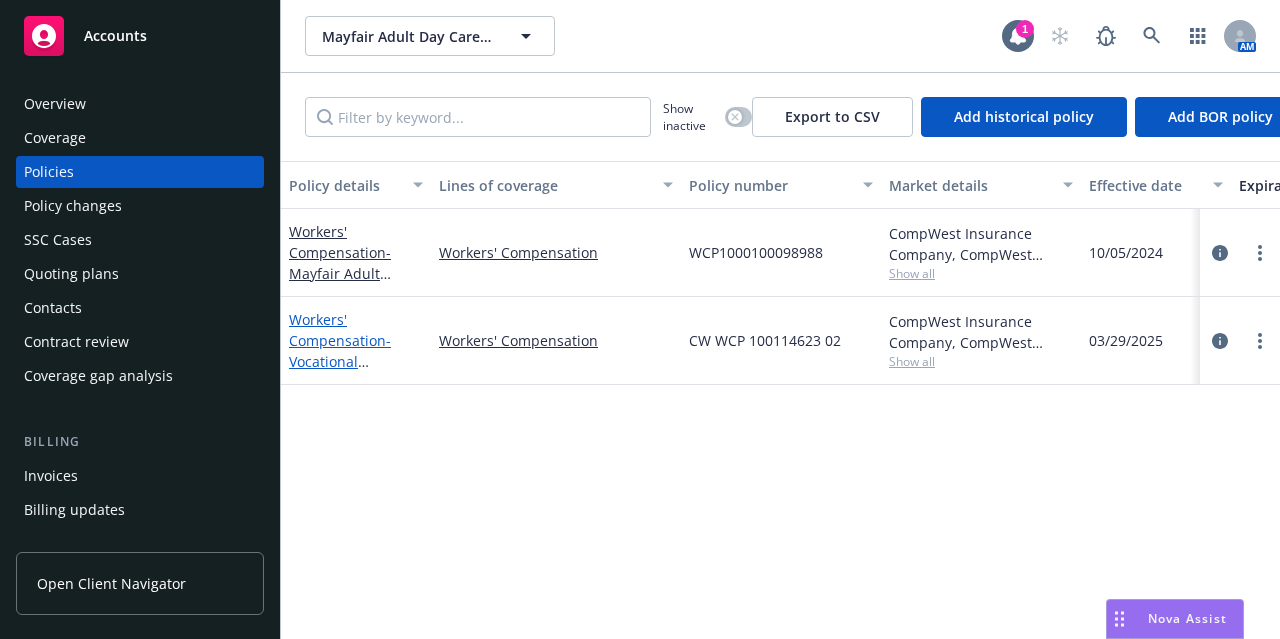click on "Workers' Compensation  -  Vocational Innovations South" at bounding box center [349, 351] 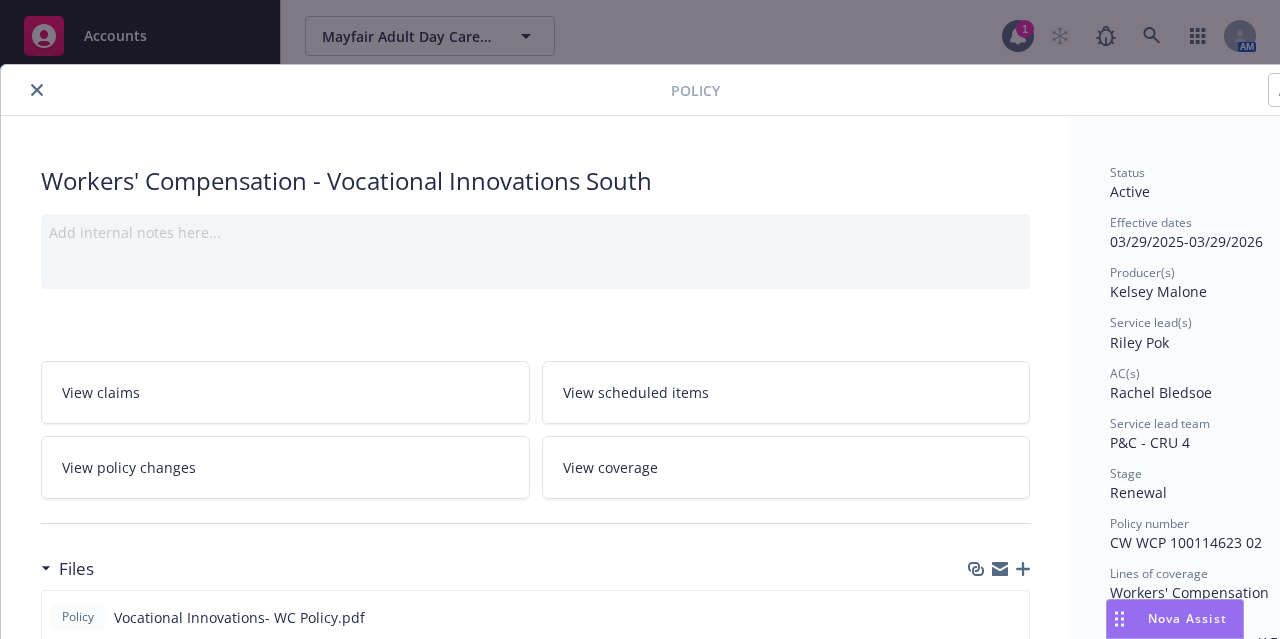click at bounding box center (37, 90) 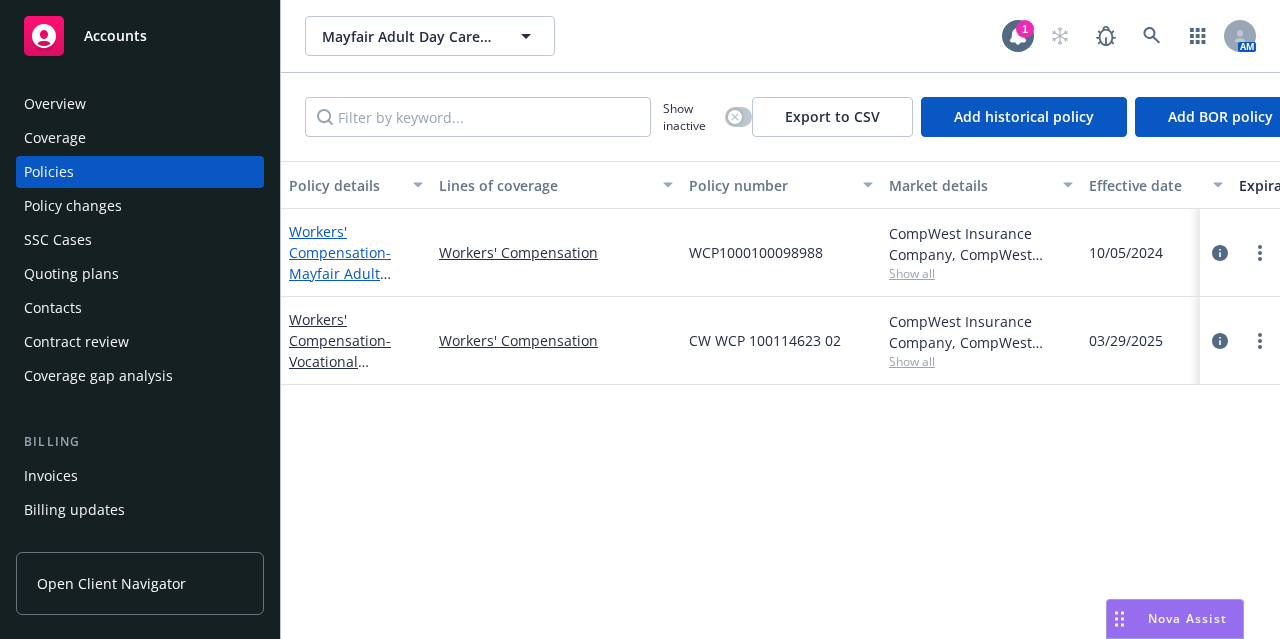 click on "-  Mayfair Adult Daycare" at bounding box center [340, 273] 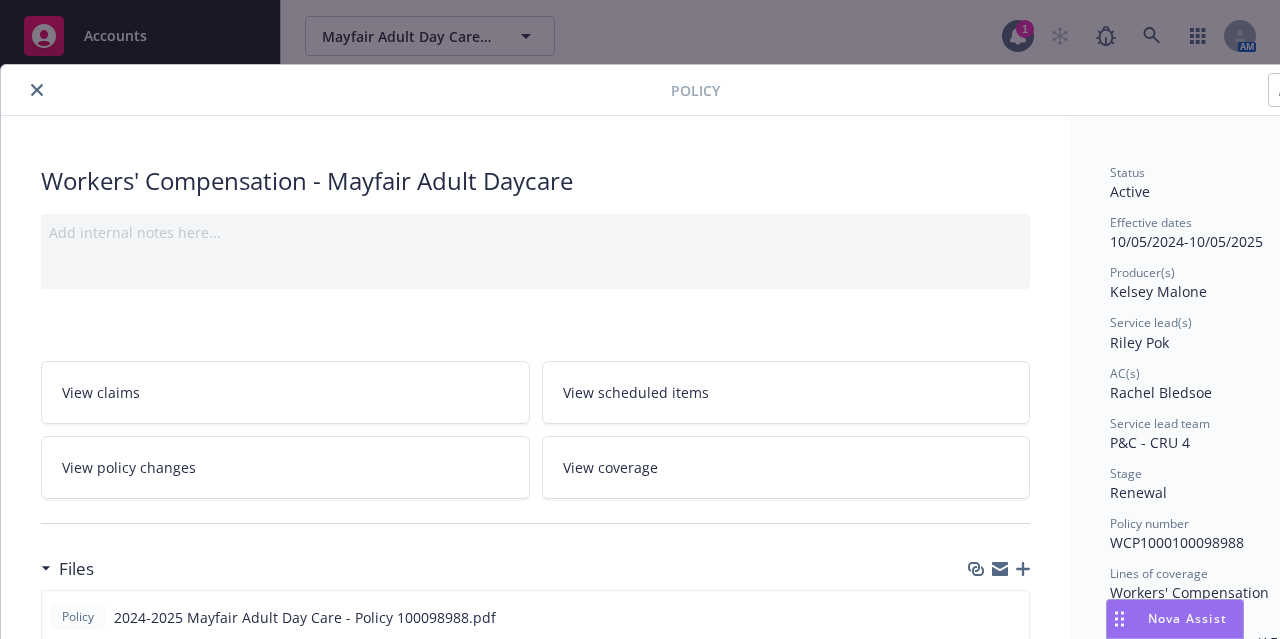 click 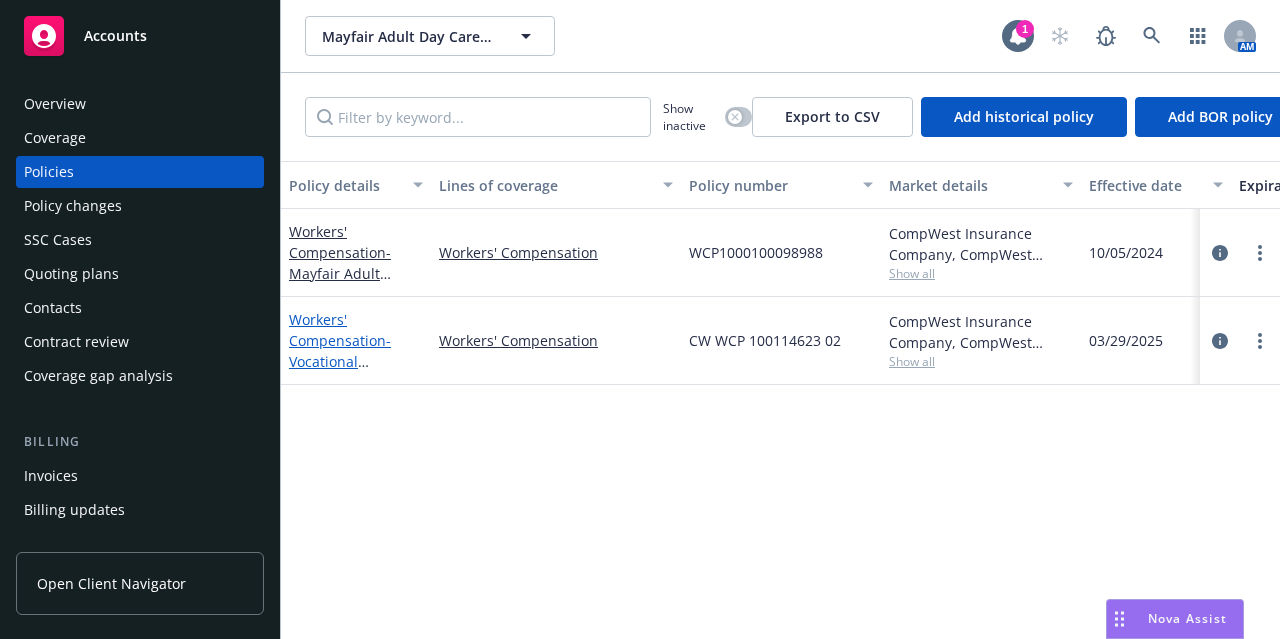 click on "Workers' Compensation  -  Vocational Innovations South" at bounding box center [349, 351] 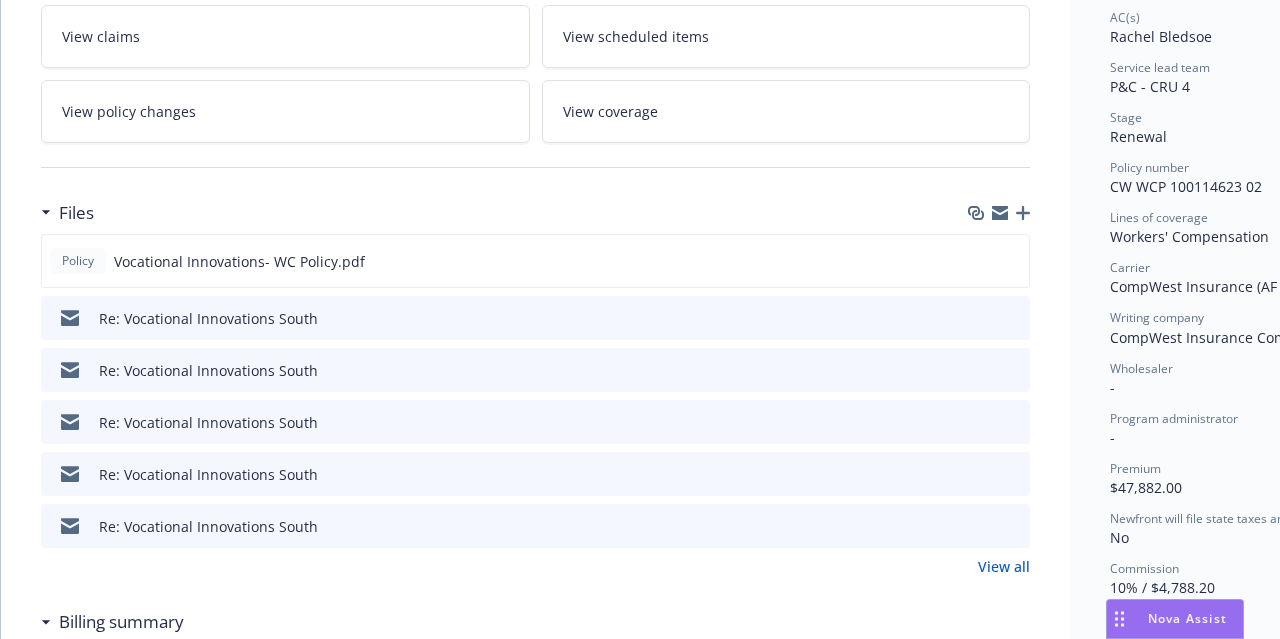 scroll, scrollTop: 358, scrollLeft: 0, axis: vertical 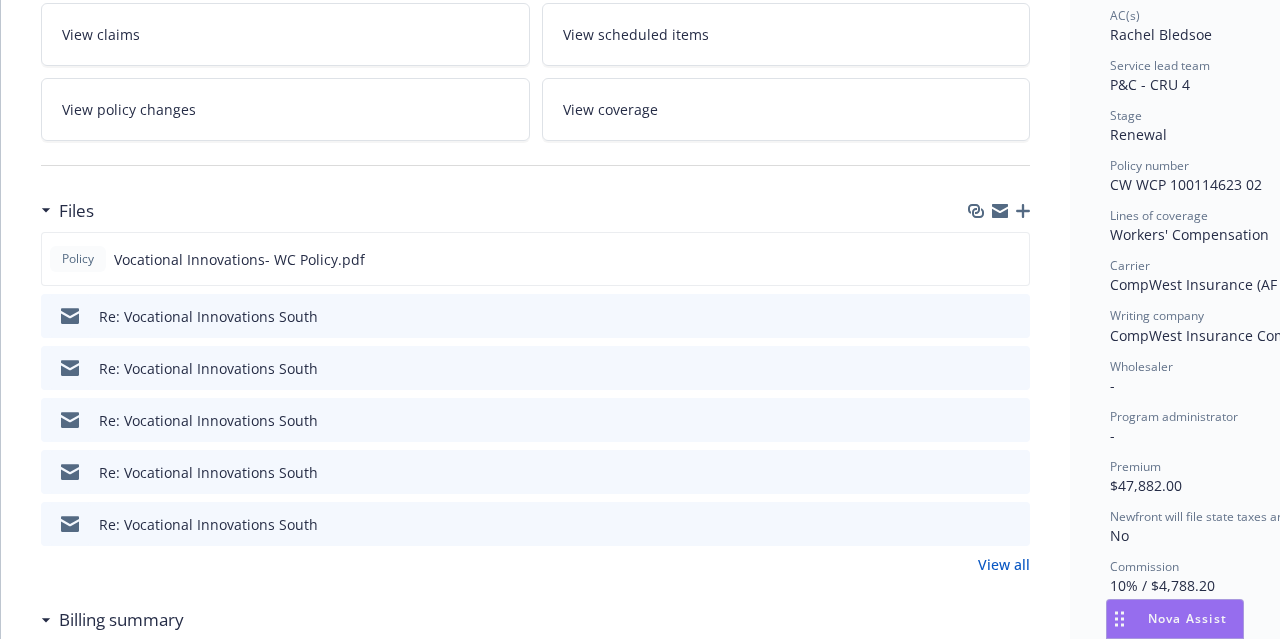 click at bounding box center [997, 316] 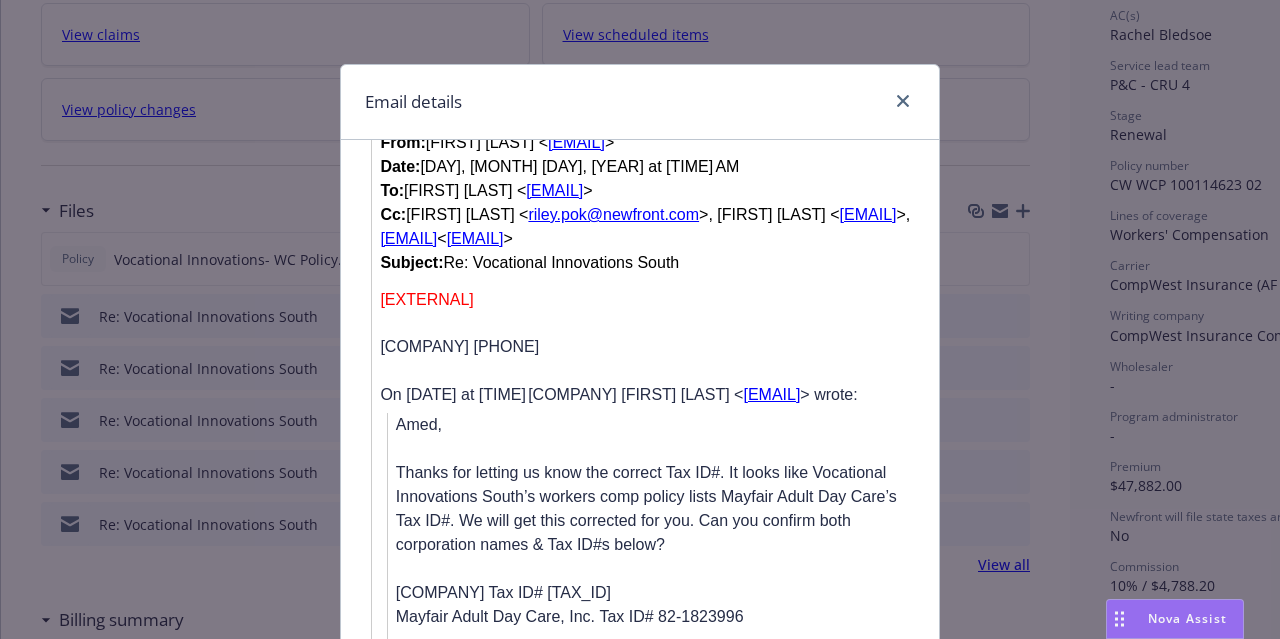 scroll, scrollTop: 1639, scrollLeft: 0, axis: vertical 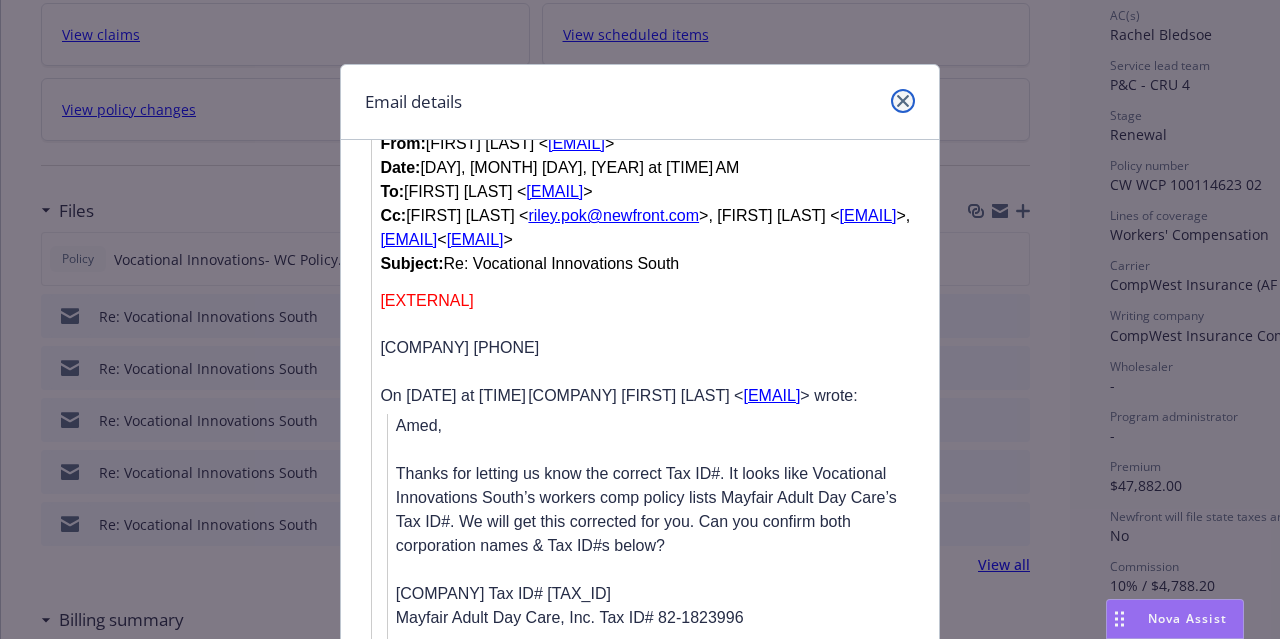 click 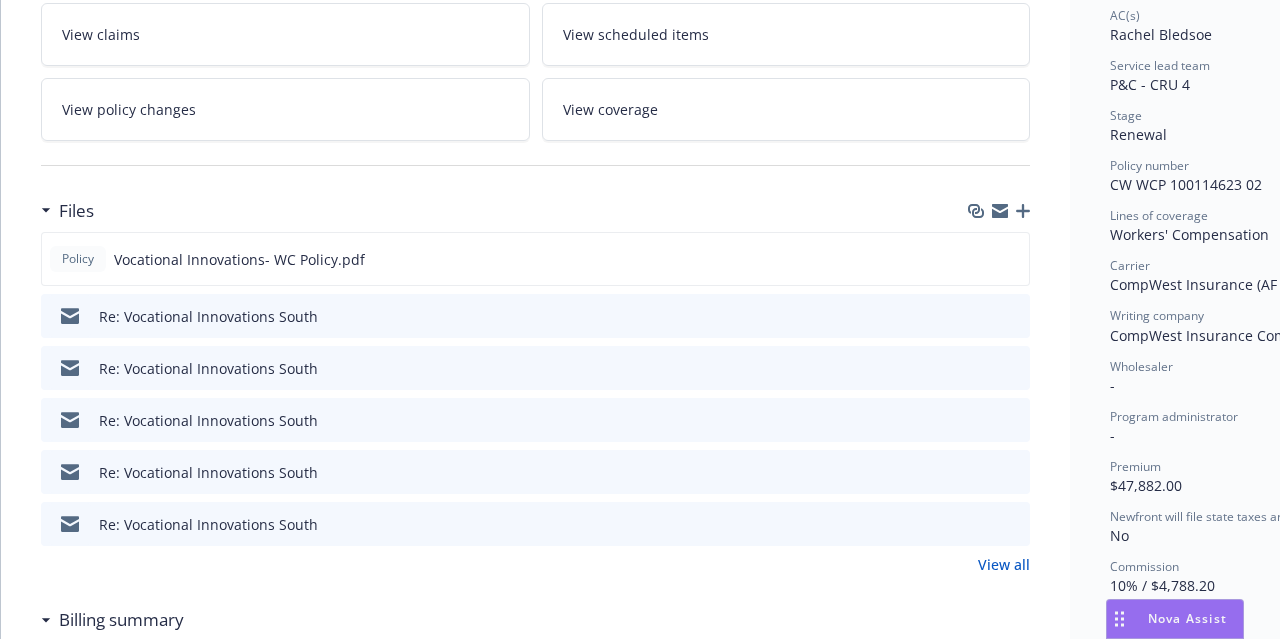 click on "View all" at bounding box center (1004, 564) 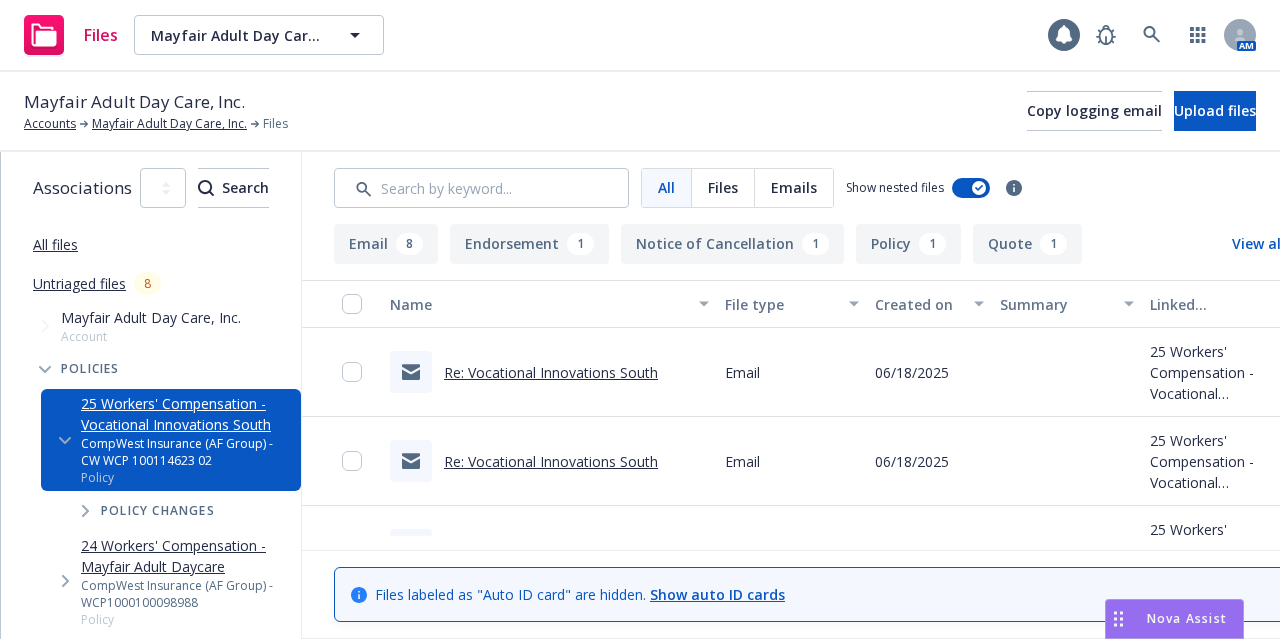 scroll, scrollTop: 0, scrollLeft: 0, axis: both 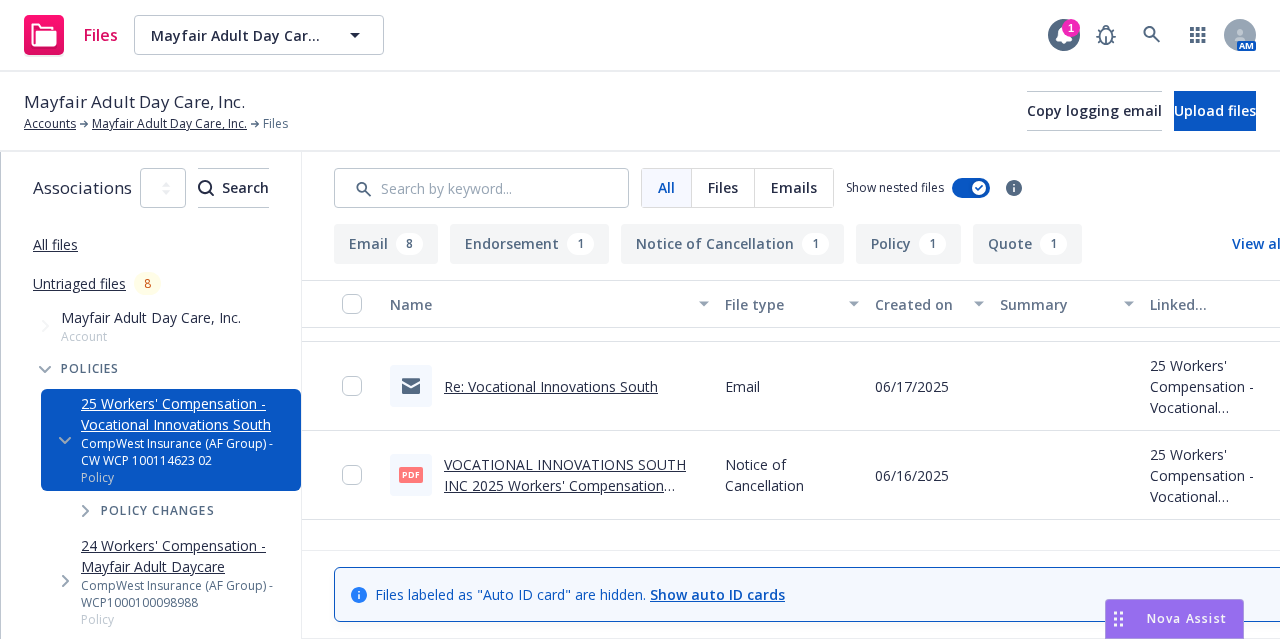 click on "Re: Vocational Innovations South" at bounding box center (551, 386) 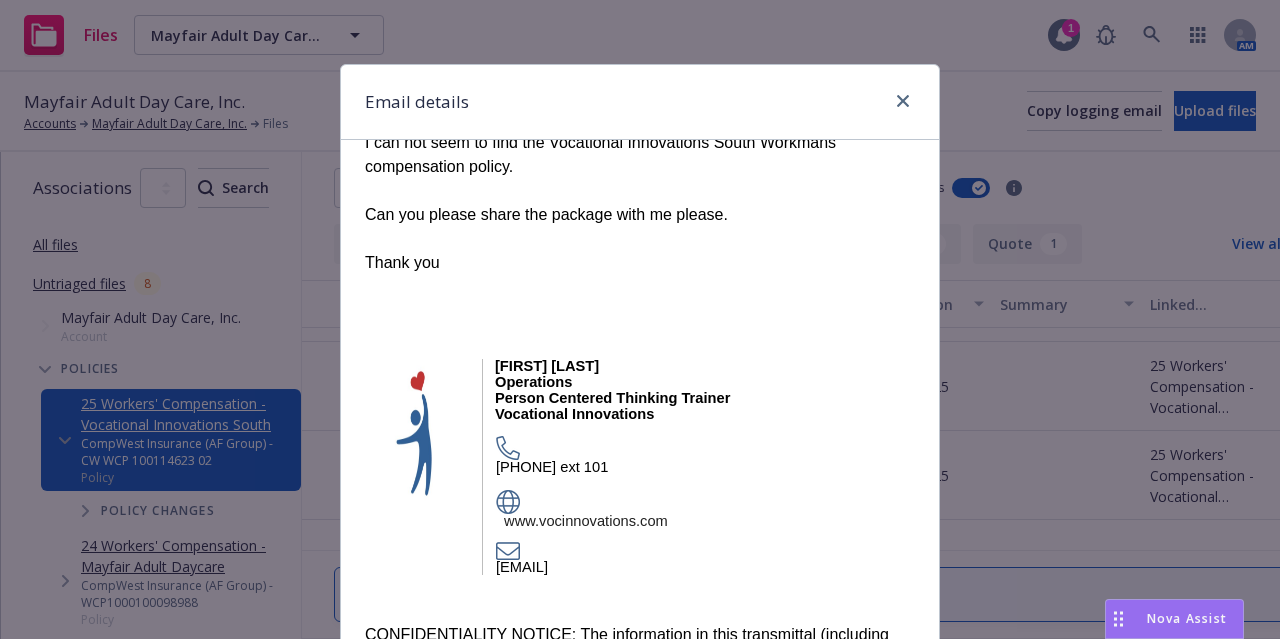 scroll, scrollTop: 1732, scrollLeft: 0, axis: vertical 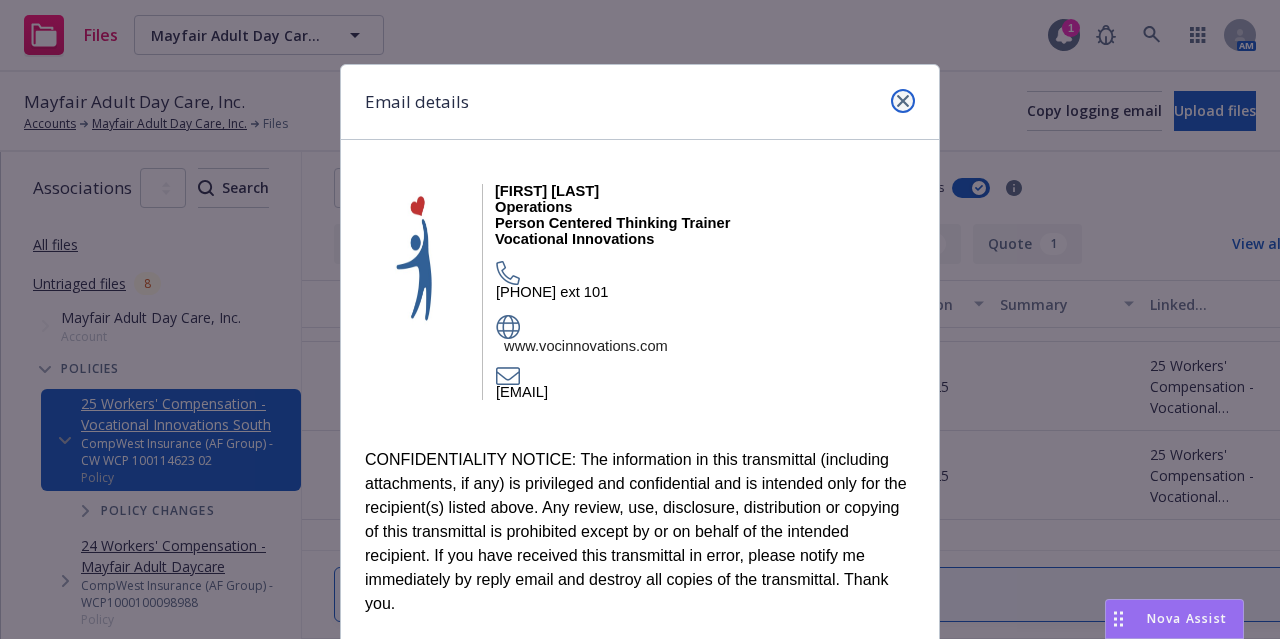 click at bounding box center [903, 101] 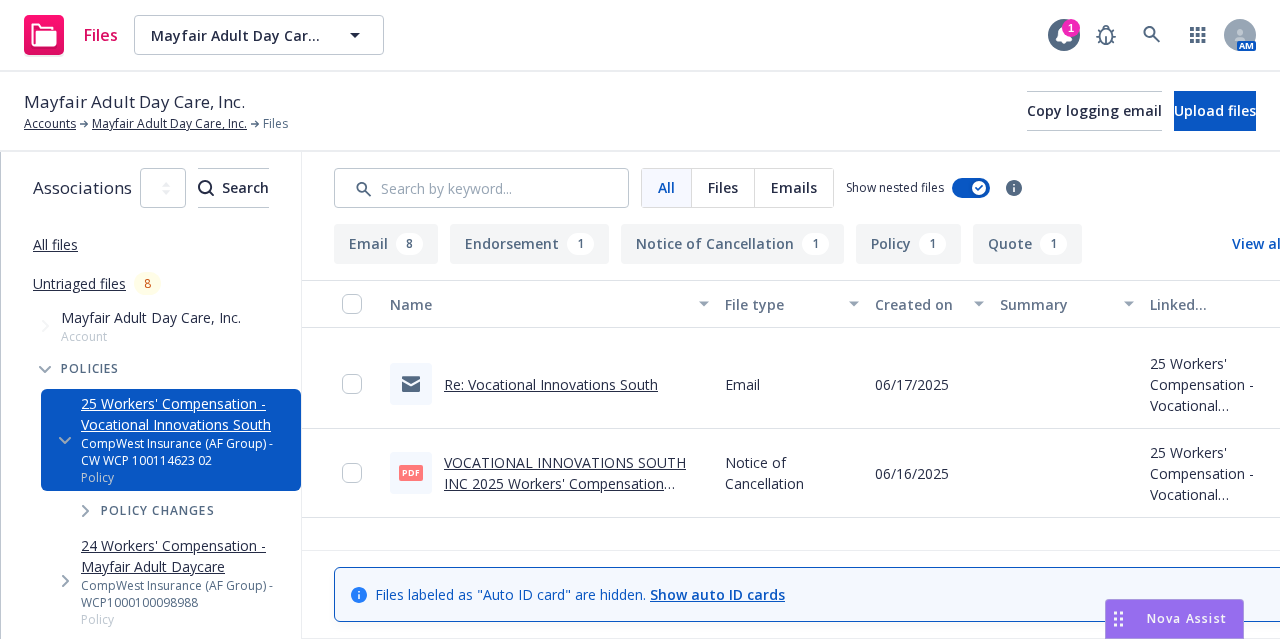 scroll, scrollTop: 938, scrollLeft: 0, axis: vertical 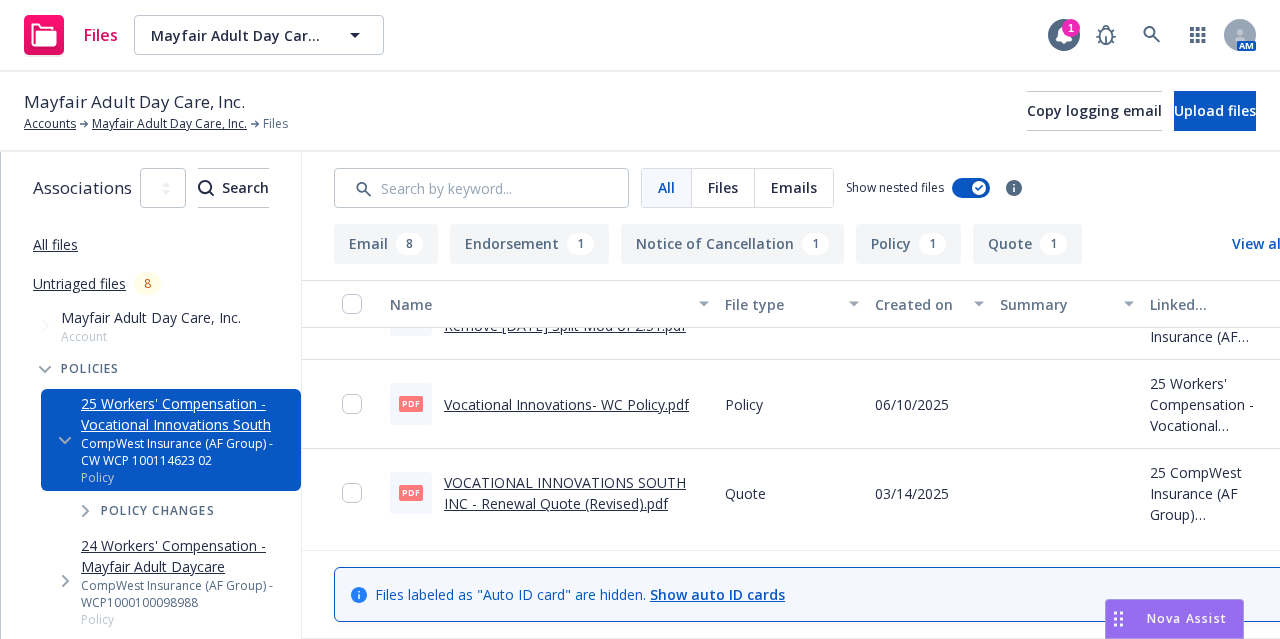 click on "Vocational Innovations- WC Policy.pdf" at bounding box center (566, 404) 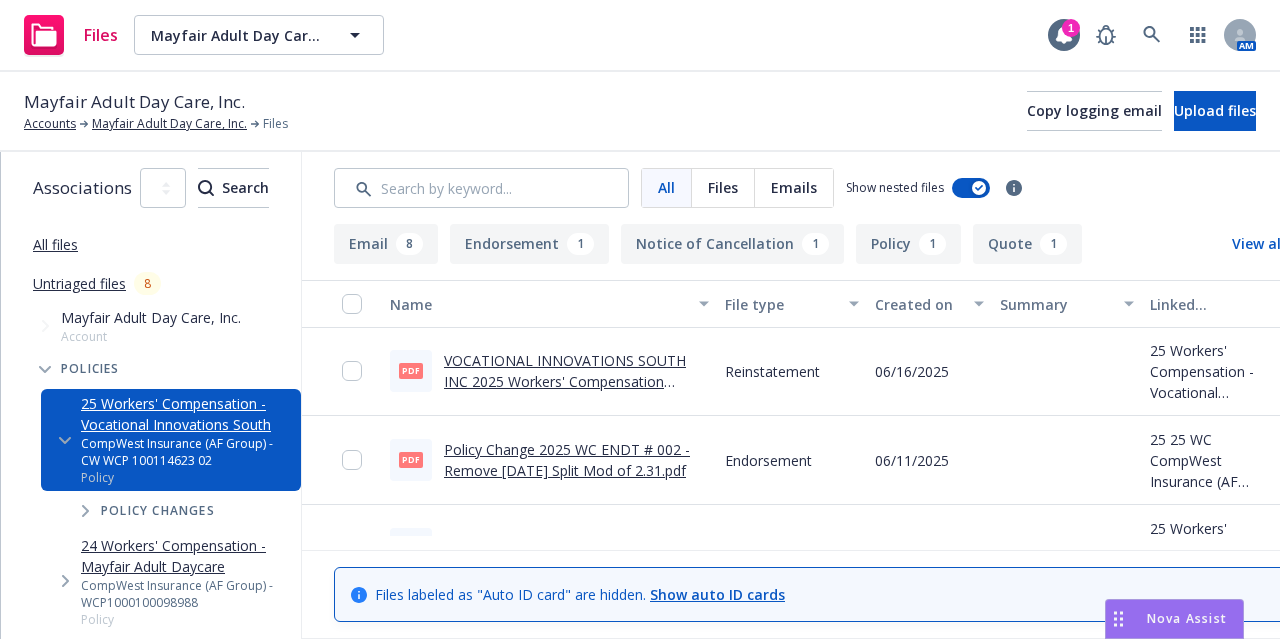 scroll, scrollTop: 938, scrollLeft: 0, axis: vertical 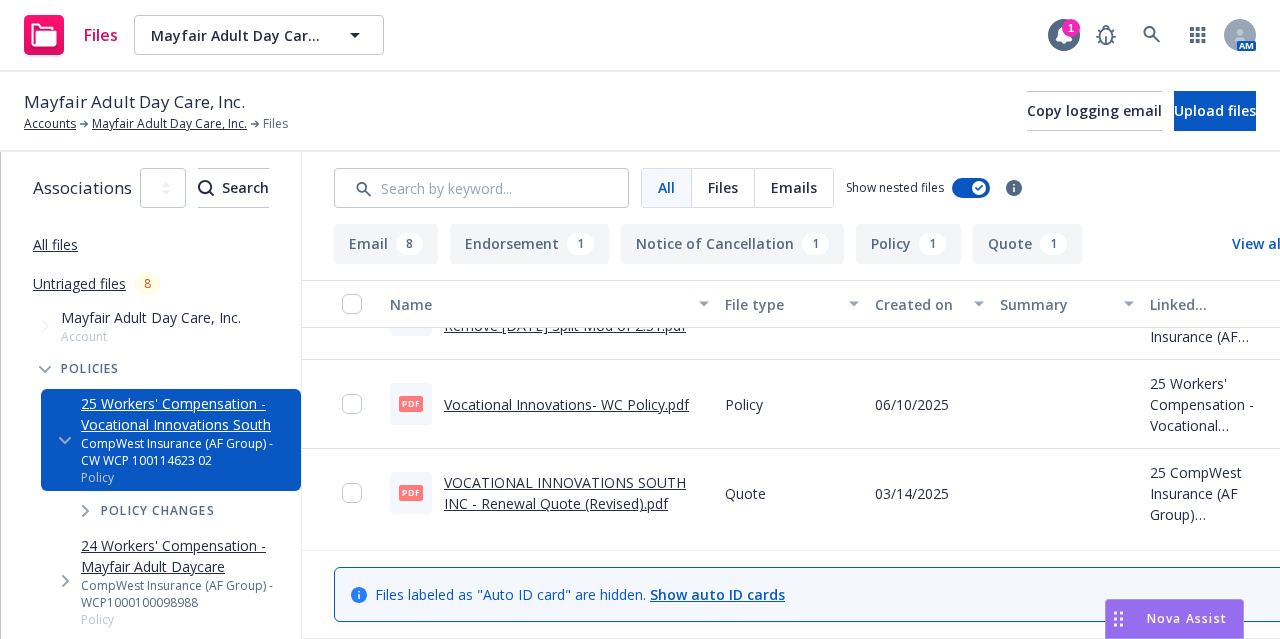 click on "VOCATIONAL INNOVATIONS SOUTH INC - Renewal Quote (Revised).pdf" at bounding box center [565, 493] 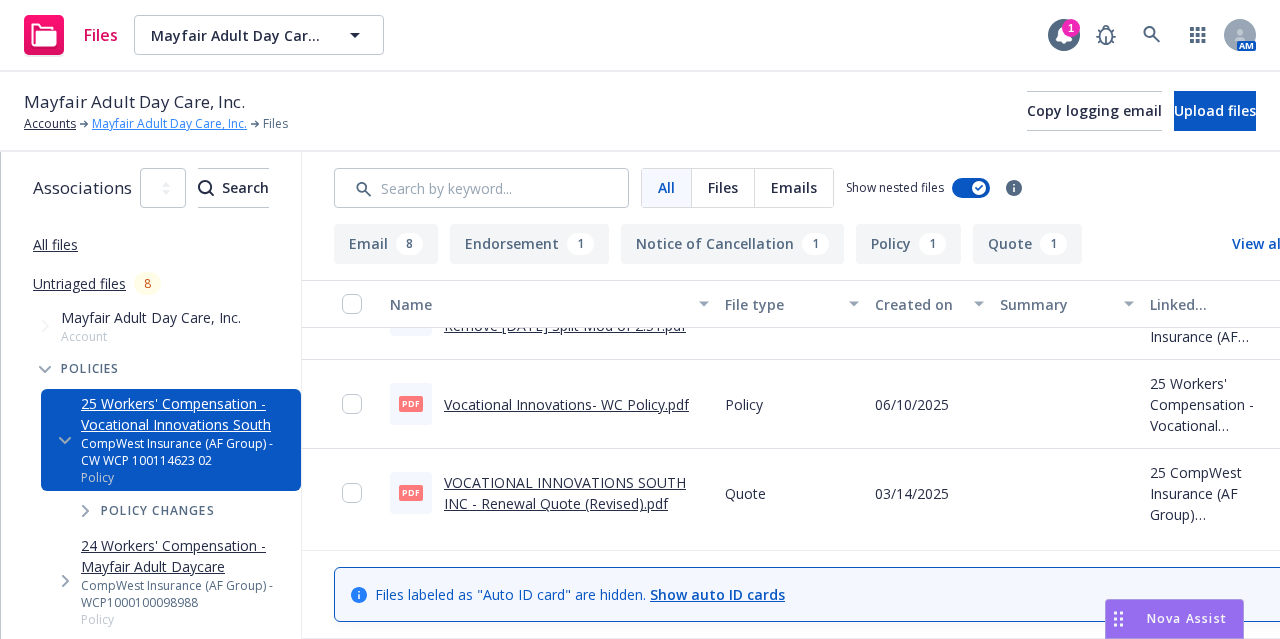 click on "Mayfair Adult Day Care, Inc." at bounding box center [169, 124] 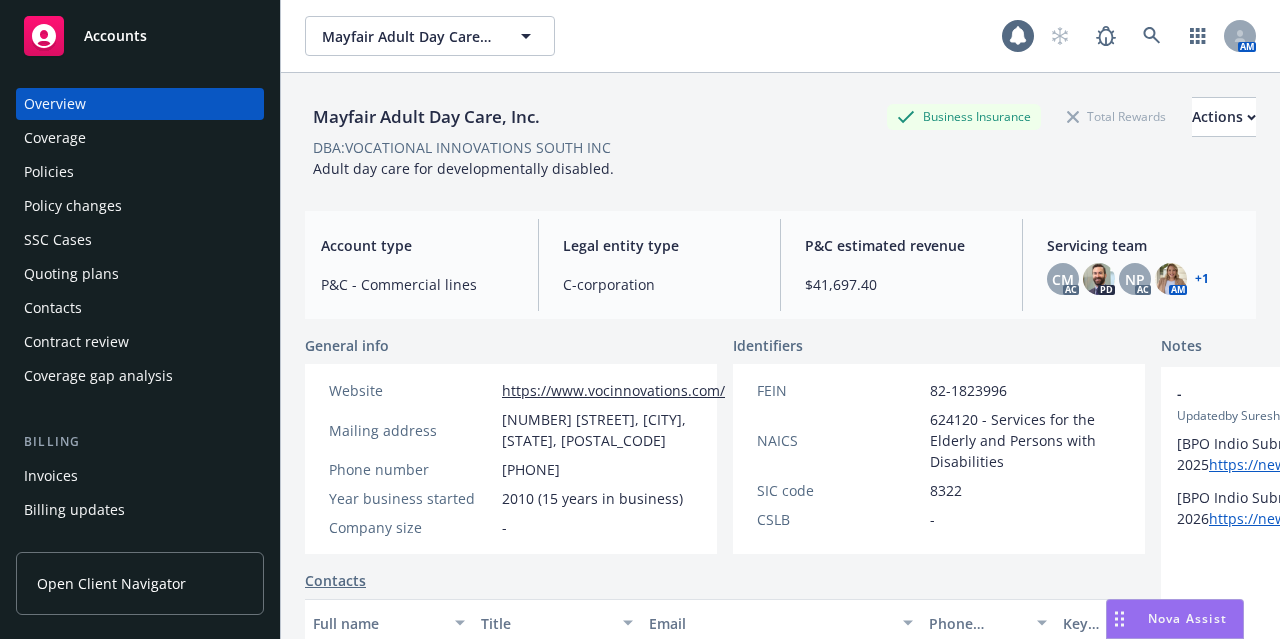 scroll, scrollTop: 0, scrollLeft: 0, axis: both 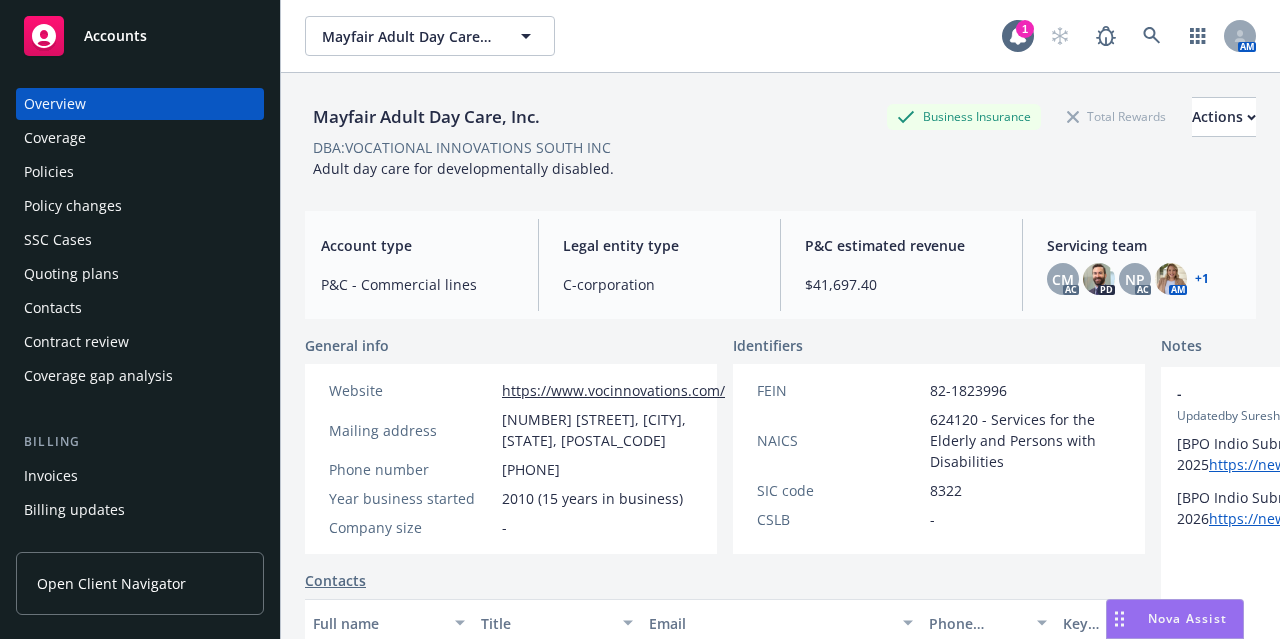 click on "Policies" at bounding box center (140, 172) 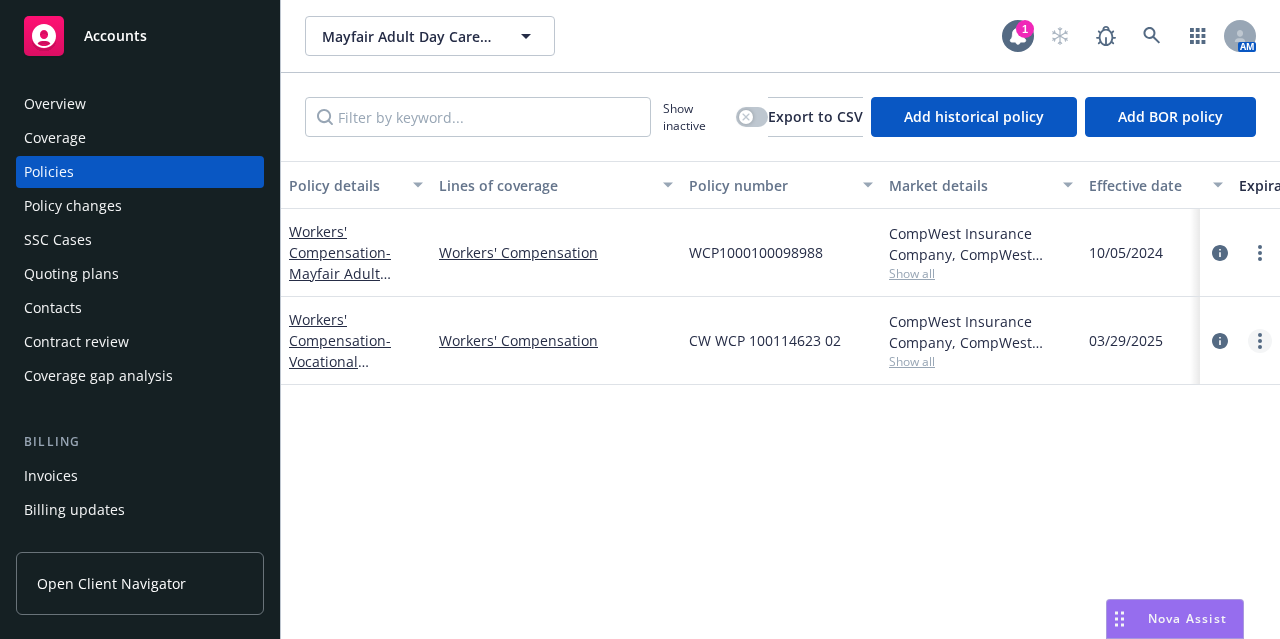 click 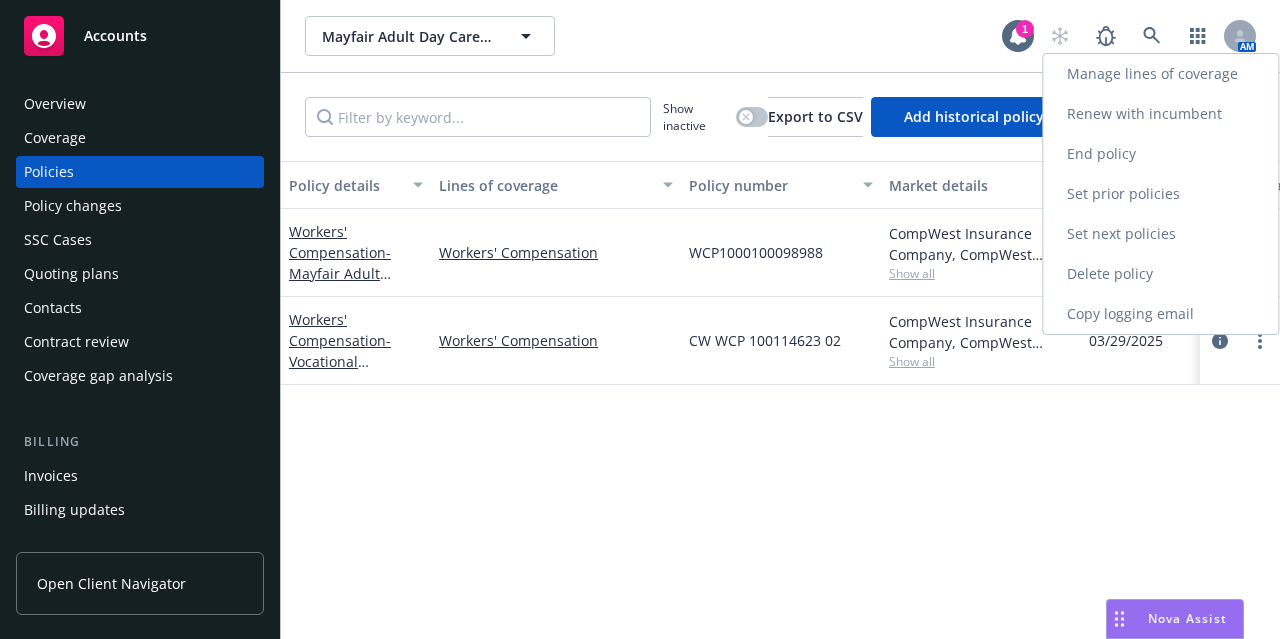 click on "Copy logging email" at bounding box center (1160, 314) 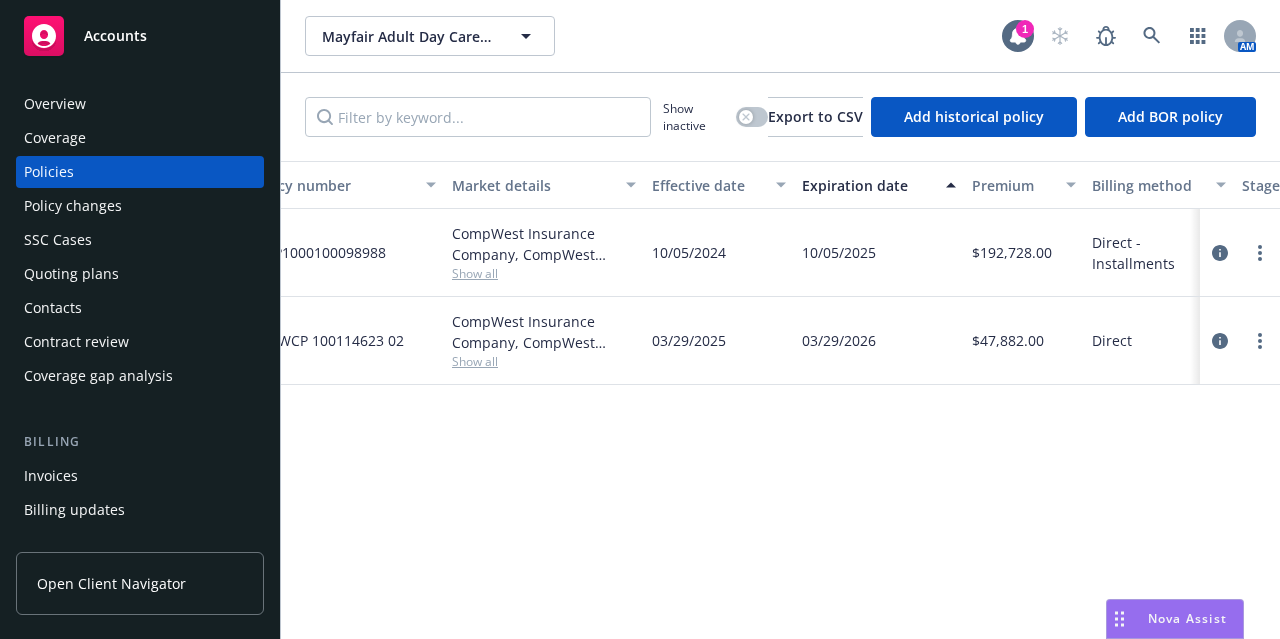scroll, scrollTop: 0, scrollLeft: 0, axis: both 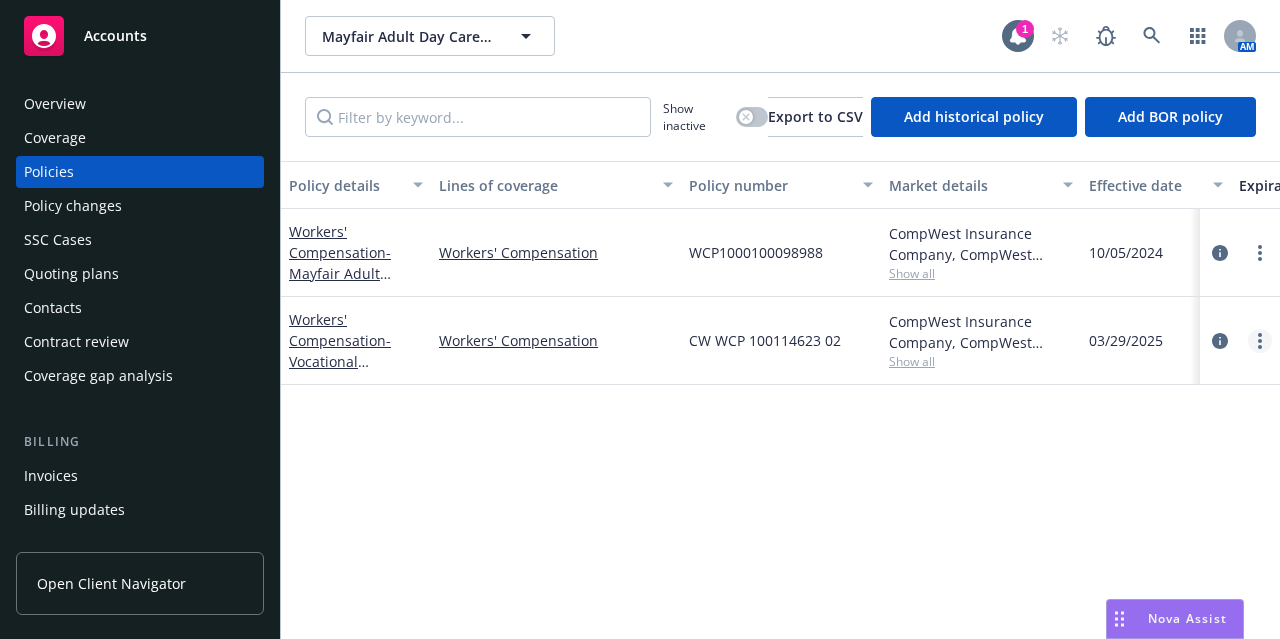 click 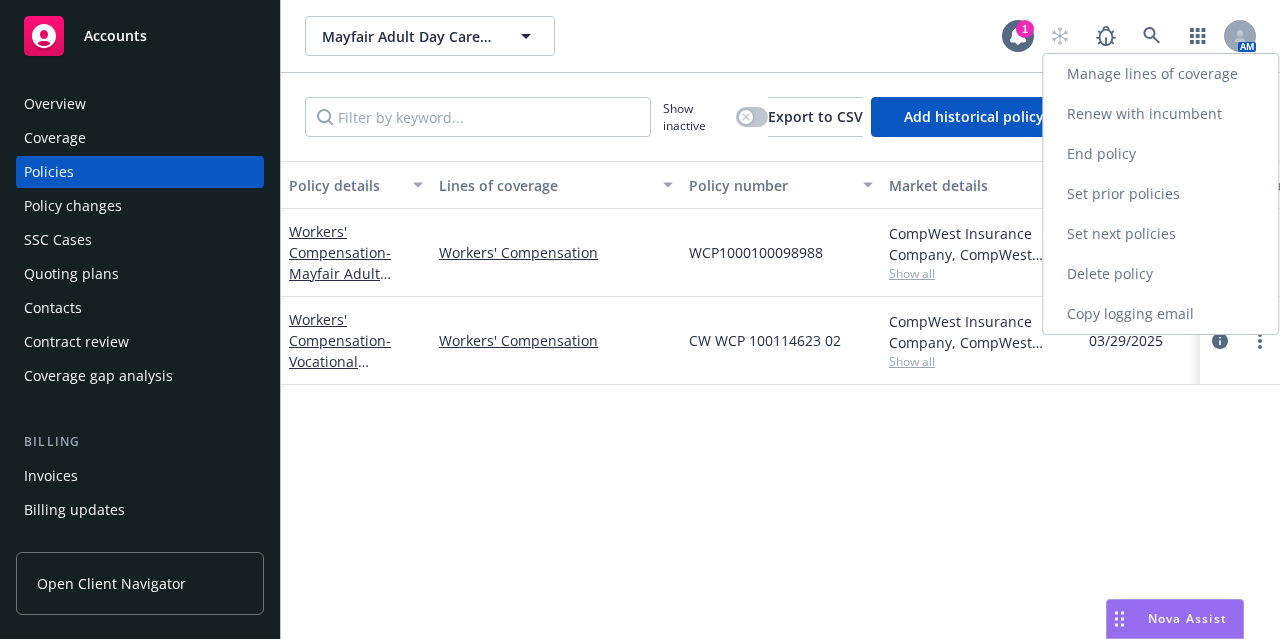 click on "Copy logging email" at bounding box center (1160, 314) 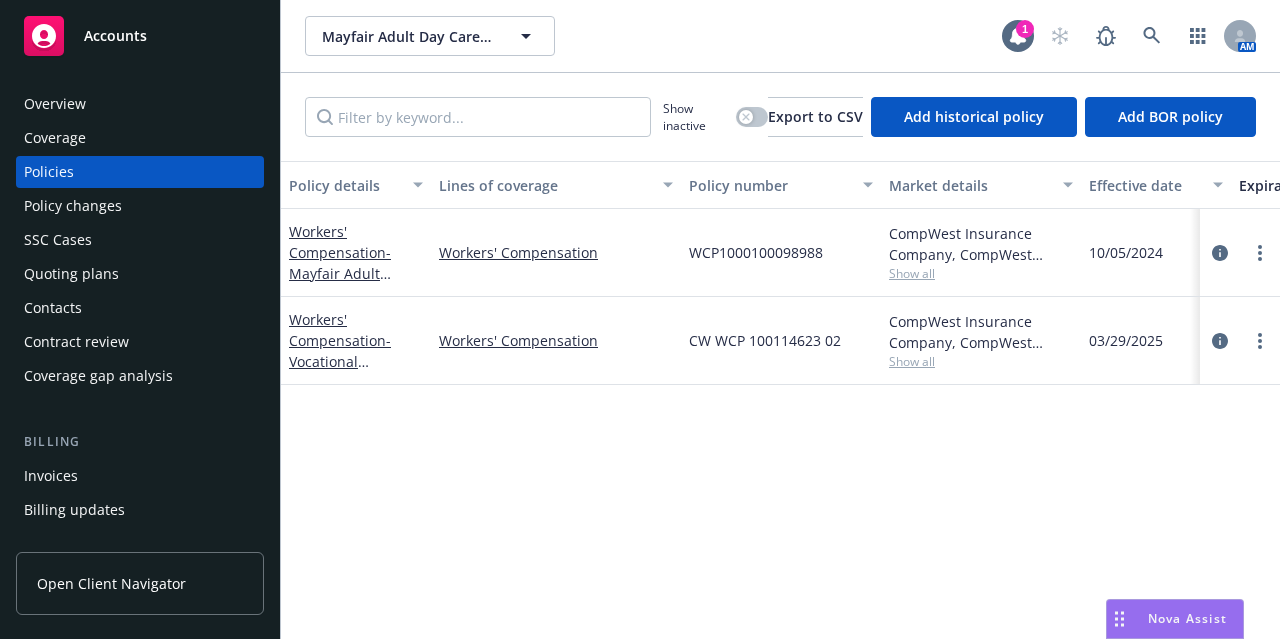 click on "Overview" at bounding box center (140, 104) 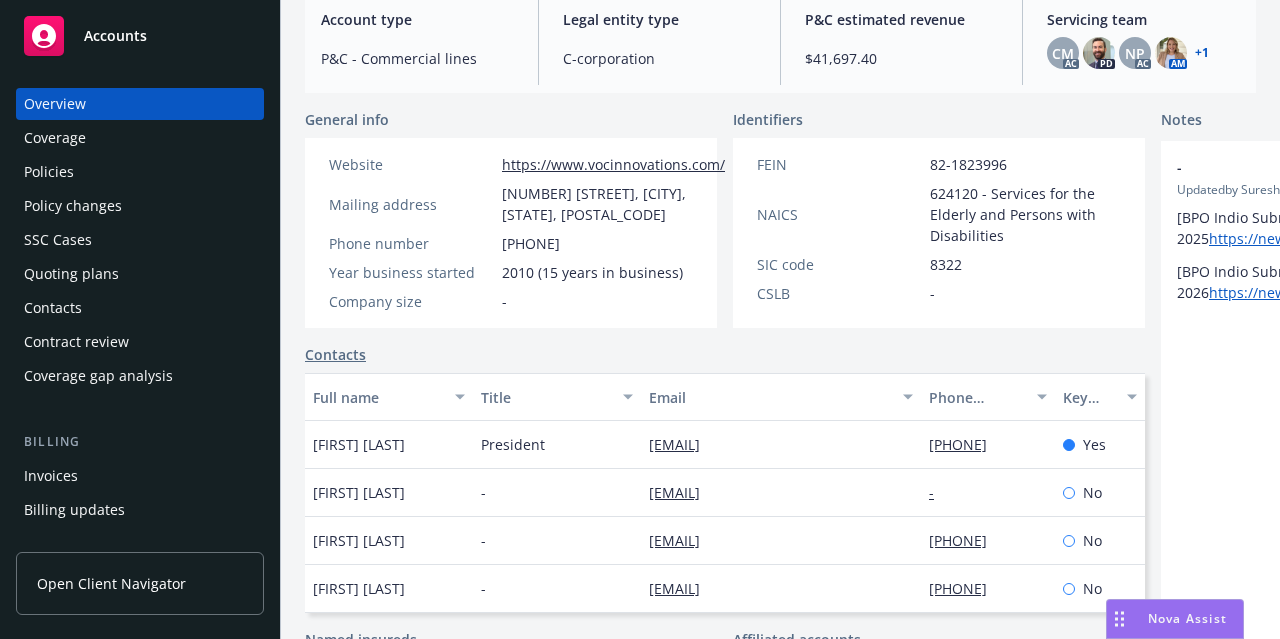 scroll, scrollTop: 0, scrollLeft: 0, axis: both 